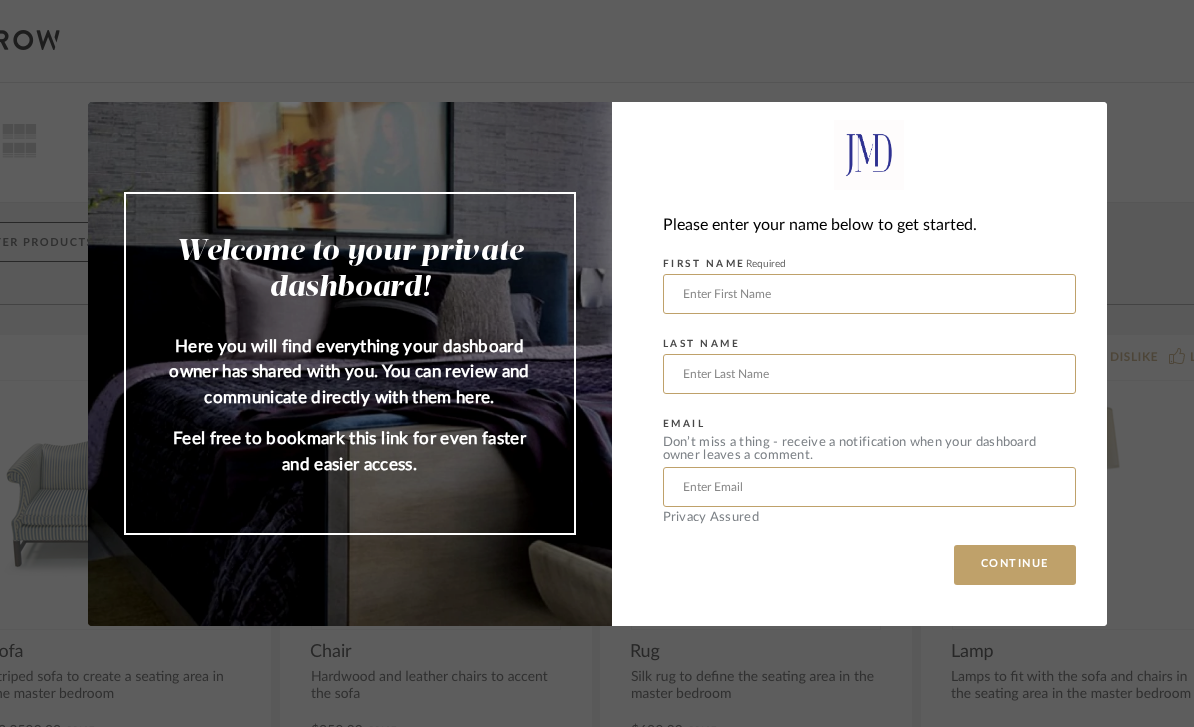 scroll, scrollTop: 0, scrollLeft: 0, axis: both 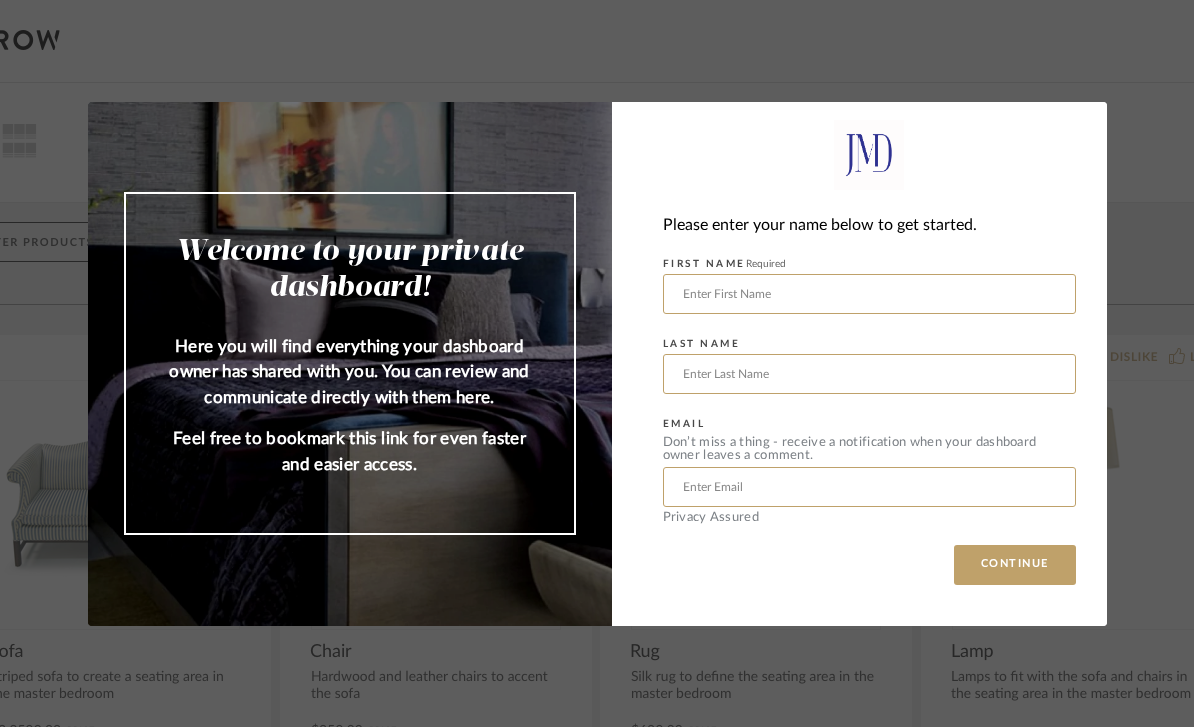 click at bounding box center (869, 294) 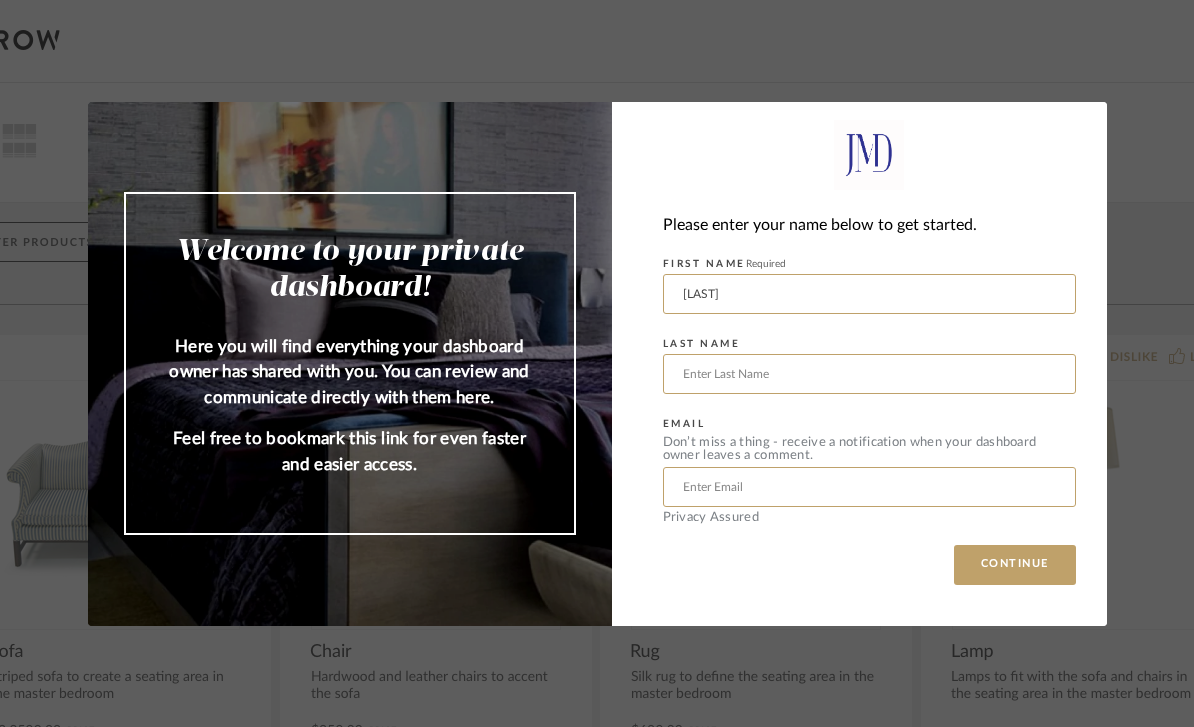type on "[LAST]" 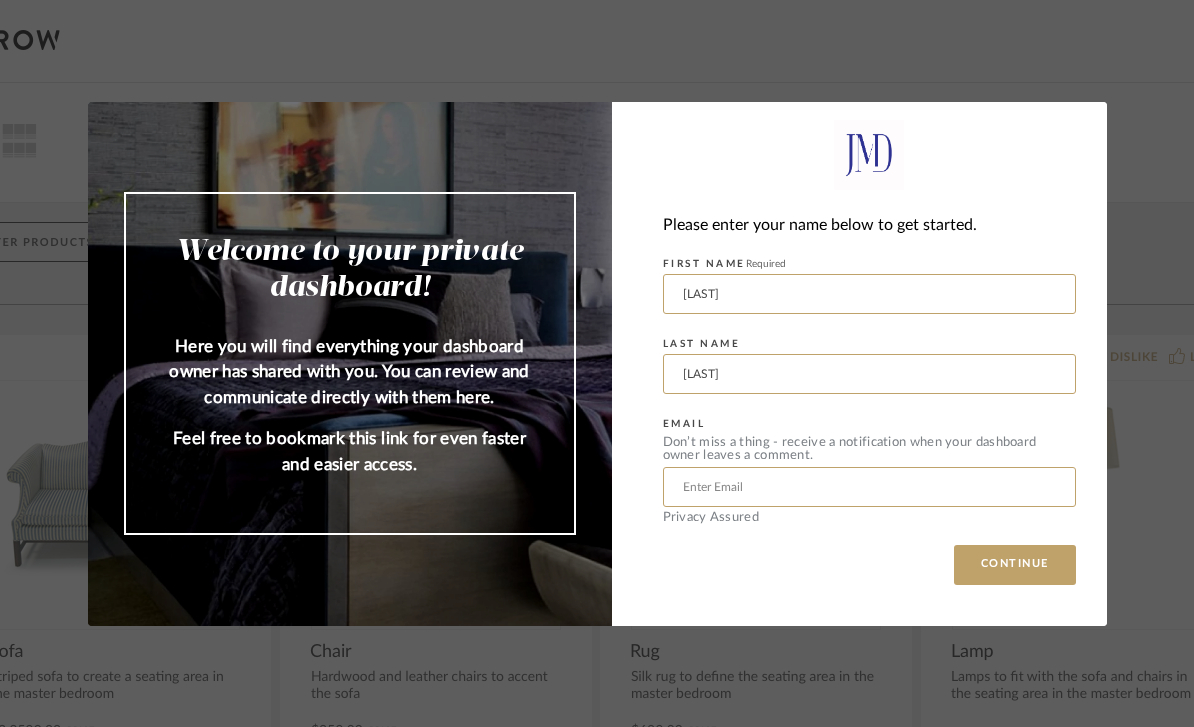 type on "[LAST]" 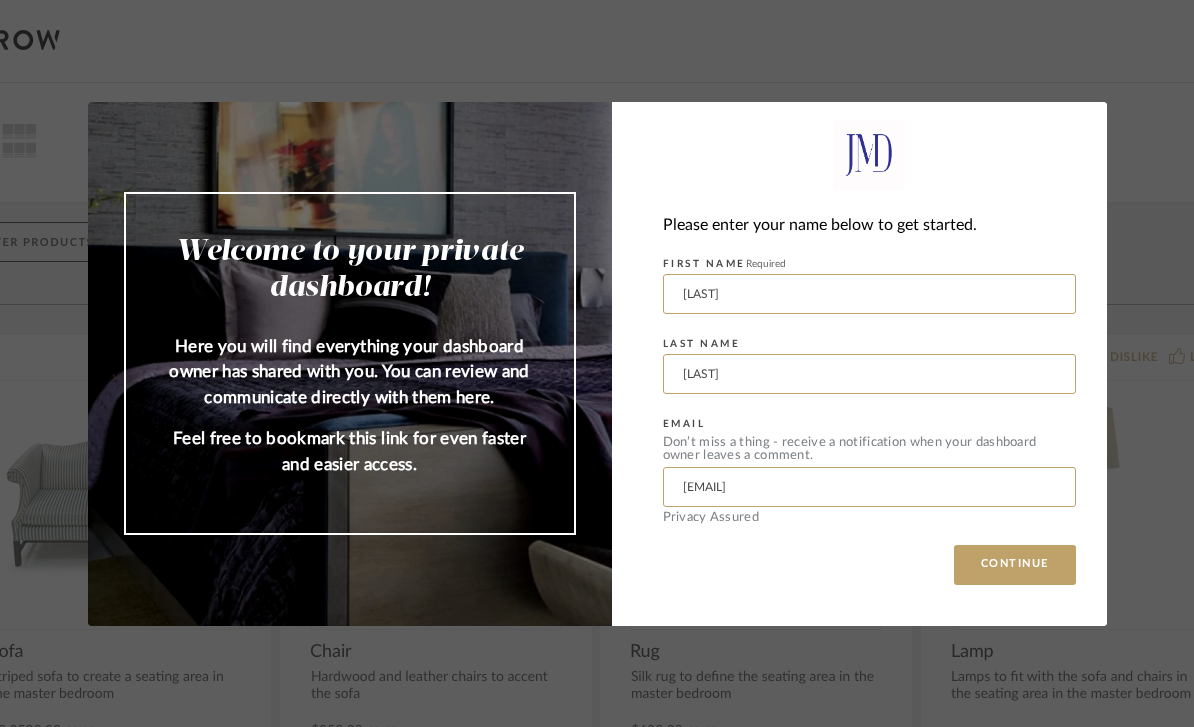 type on "[EMAIL]" 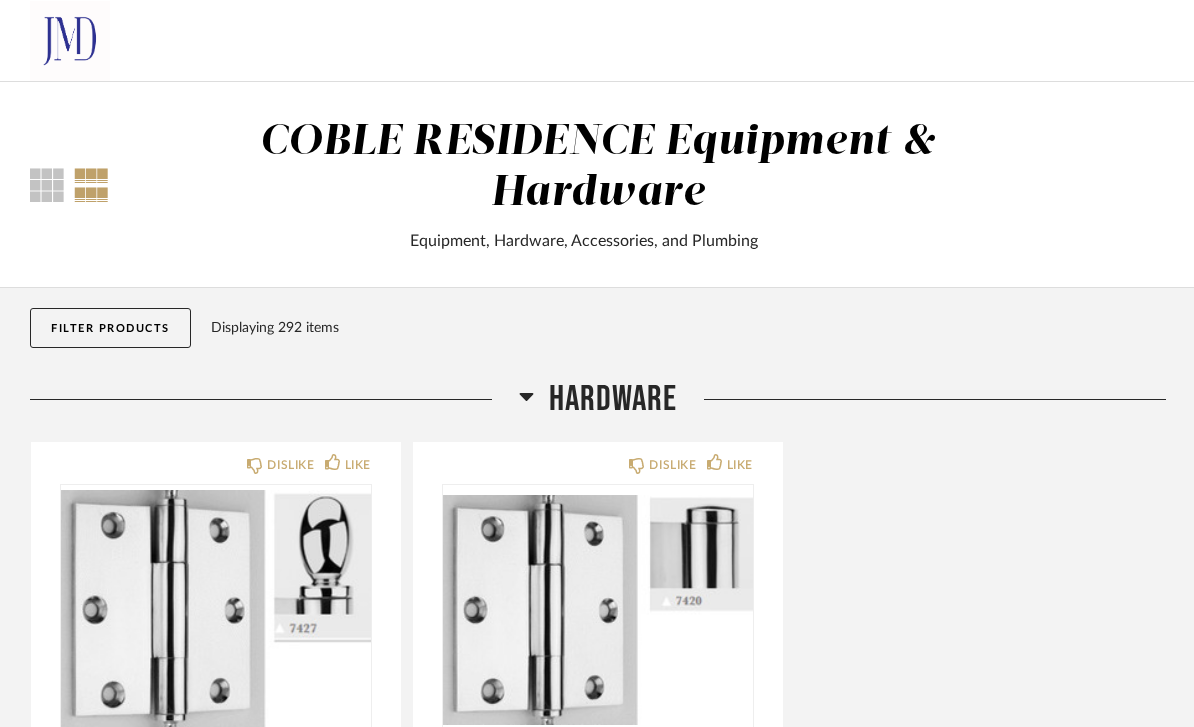 click on "HARDWARE" at bounding box center [613, 399] 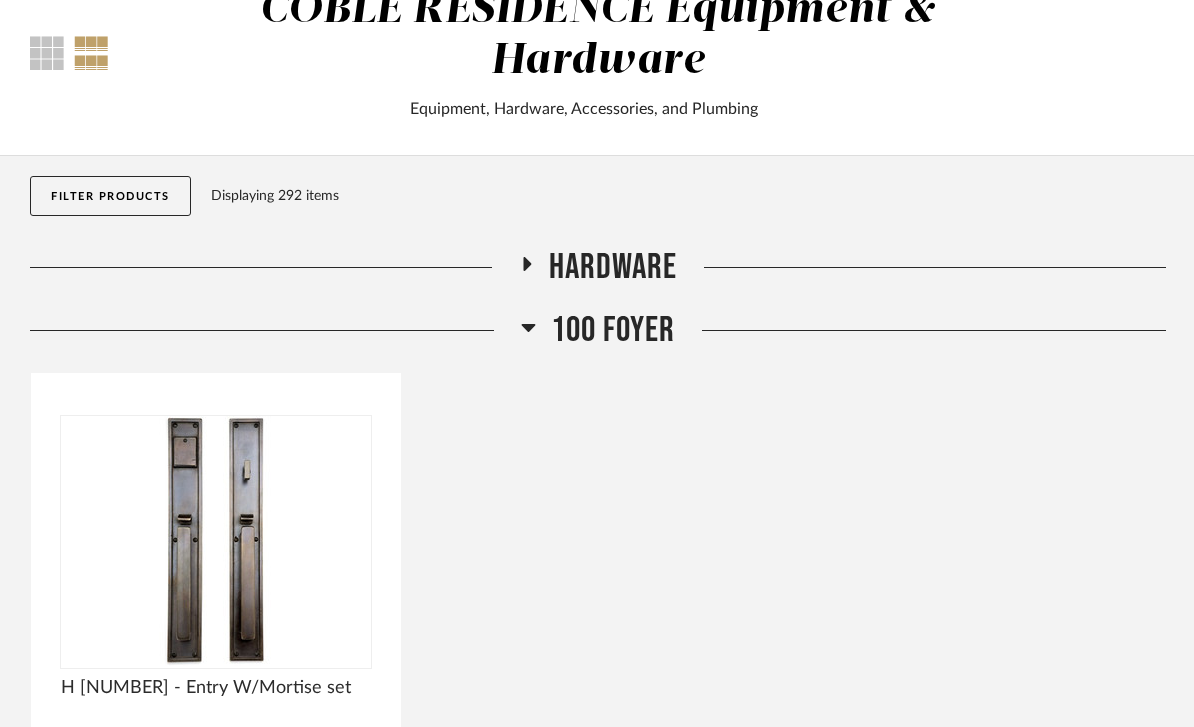 scroll, scrollTop: 141, scrollLeft: 0, axis: vertical 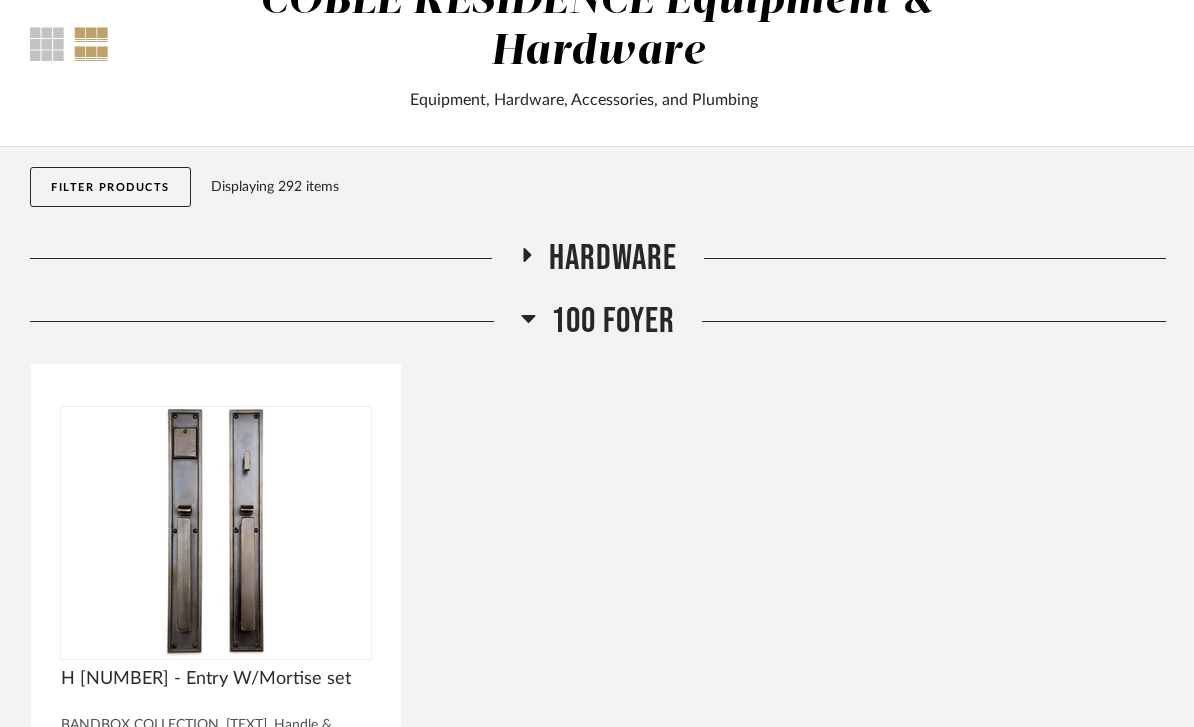 click on "Filter Products" at bounding box center [110, 187] 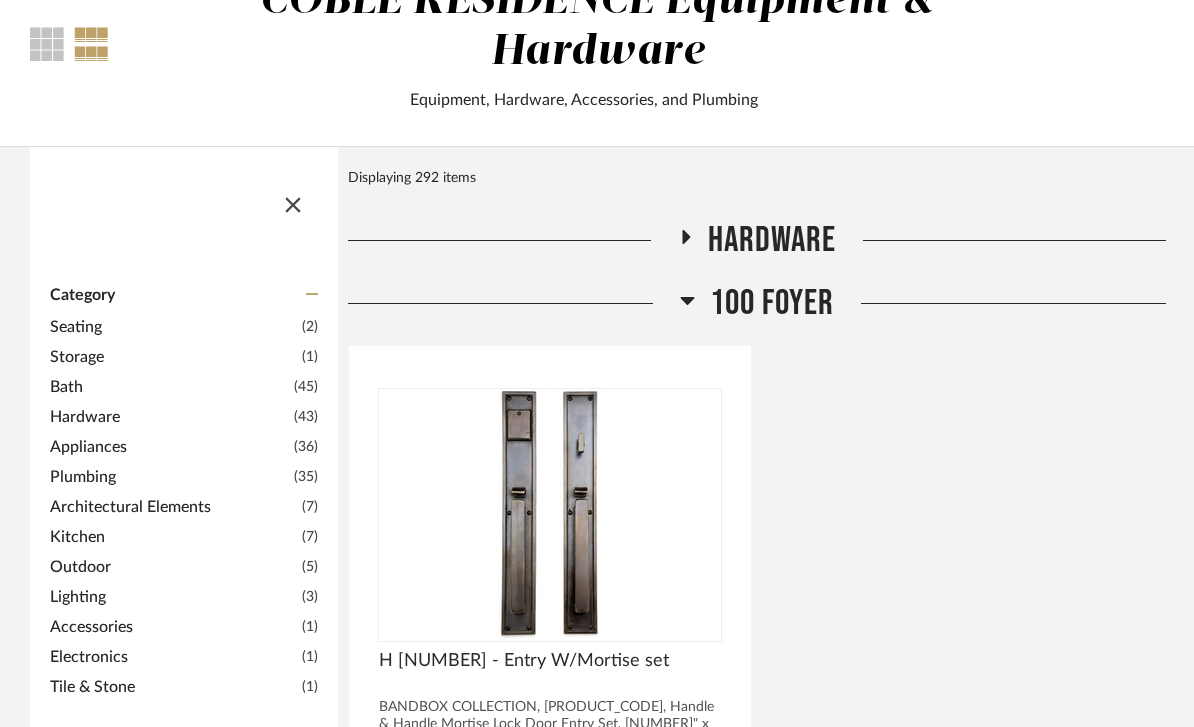 click at bounding box center [293, 201] 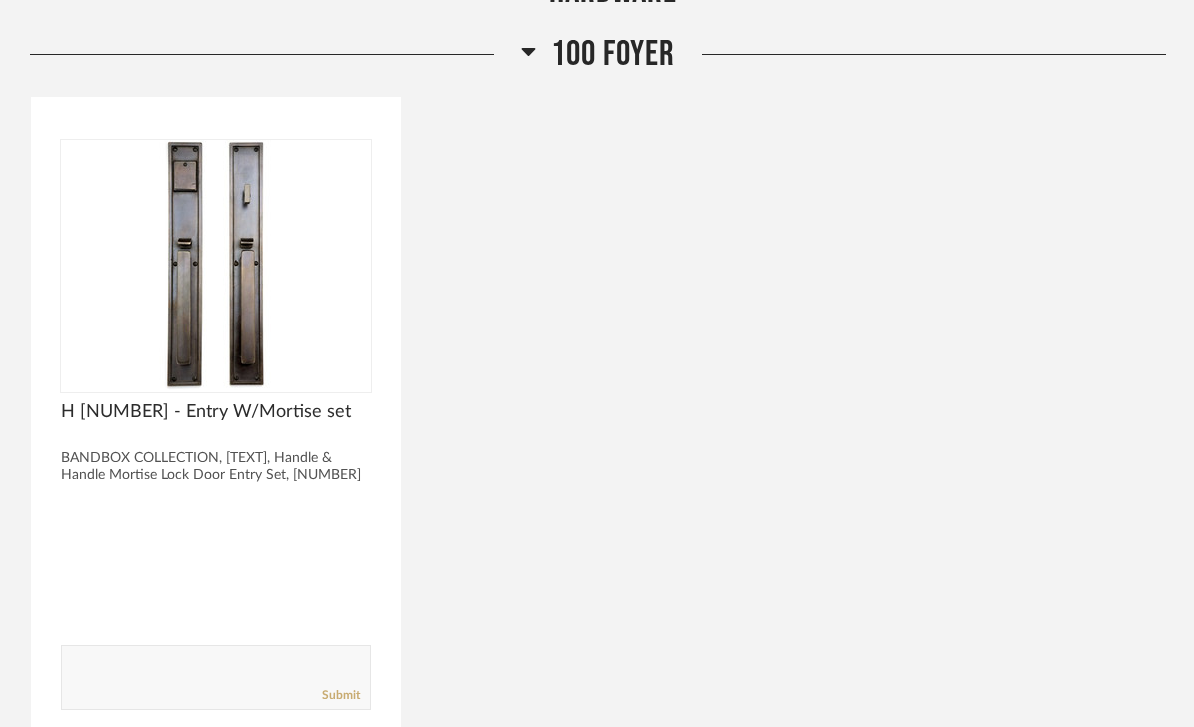 click on "100 Foyer" at bounding box center (613, 55) 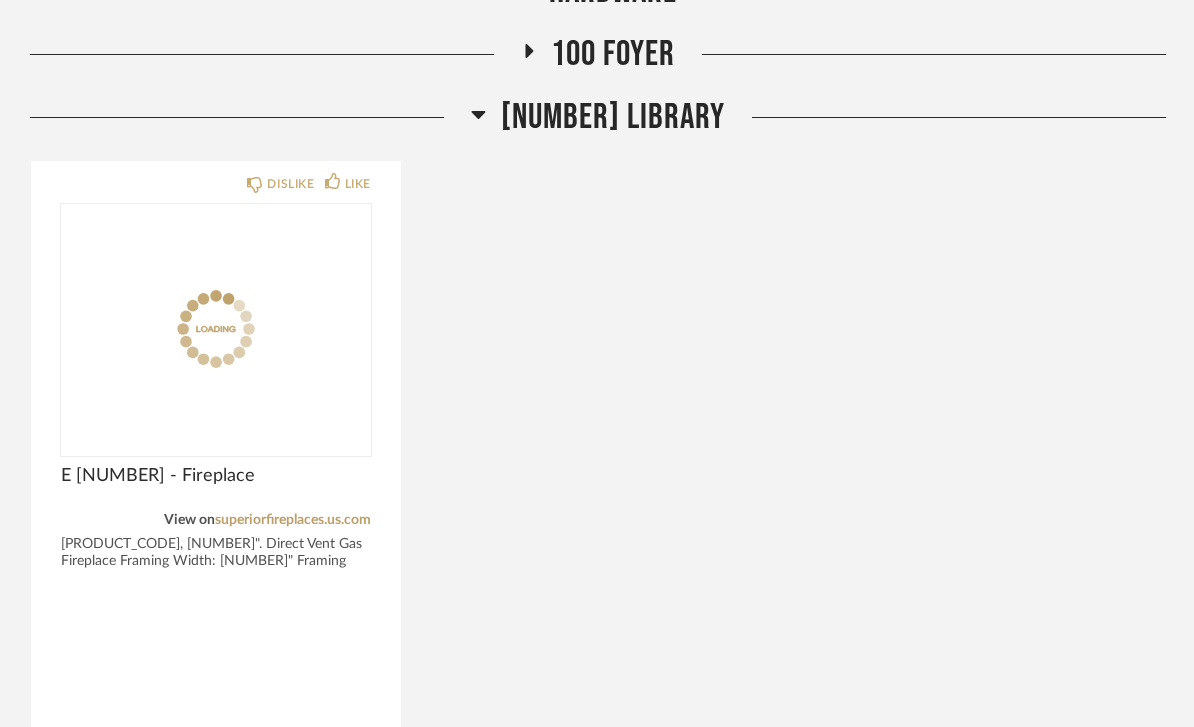 scroll, scrollTop: 408, scrollLeft: 0, axis: vertical 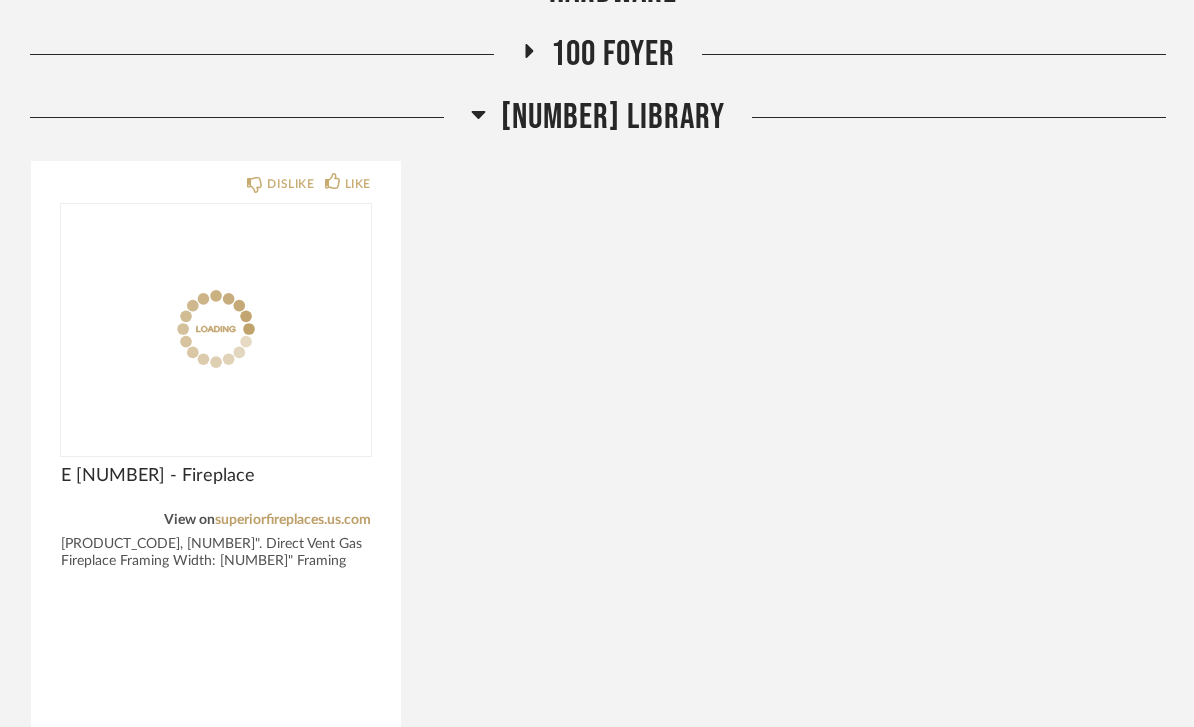 click on "[NUMBER] Library" at bounding box center [613, 117] 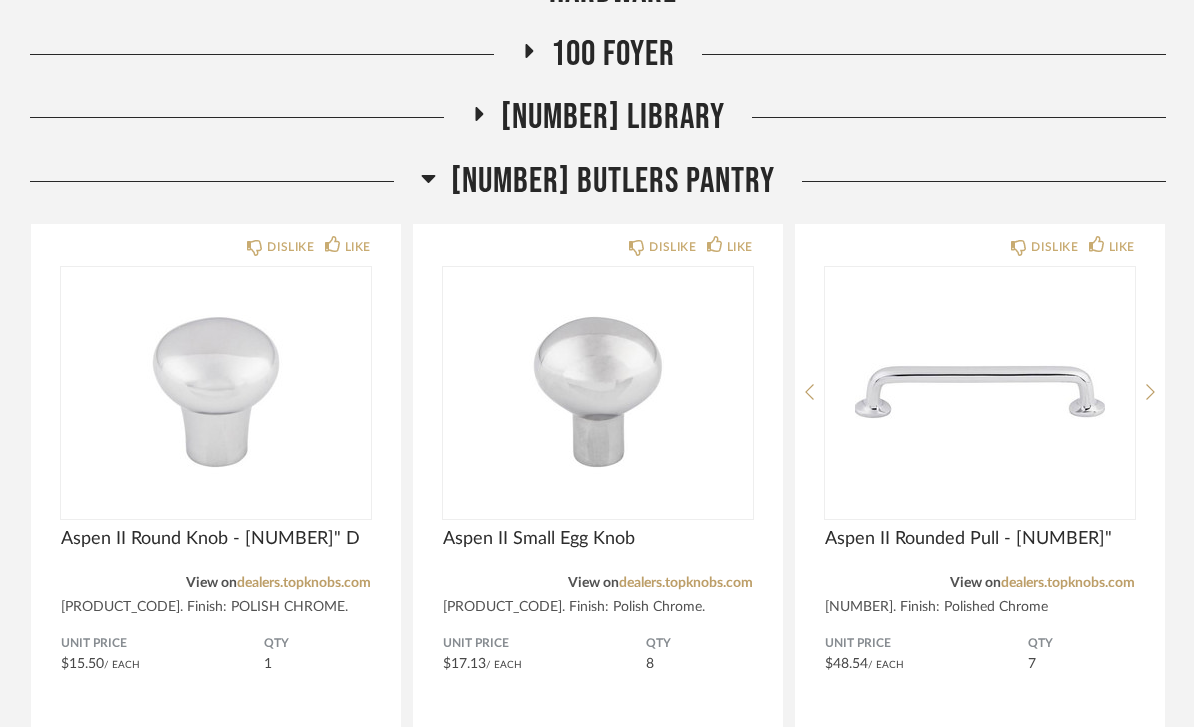 click on "[NUMBER] Butlers Pantry" at bounding box center (613, 181) 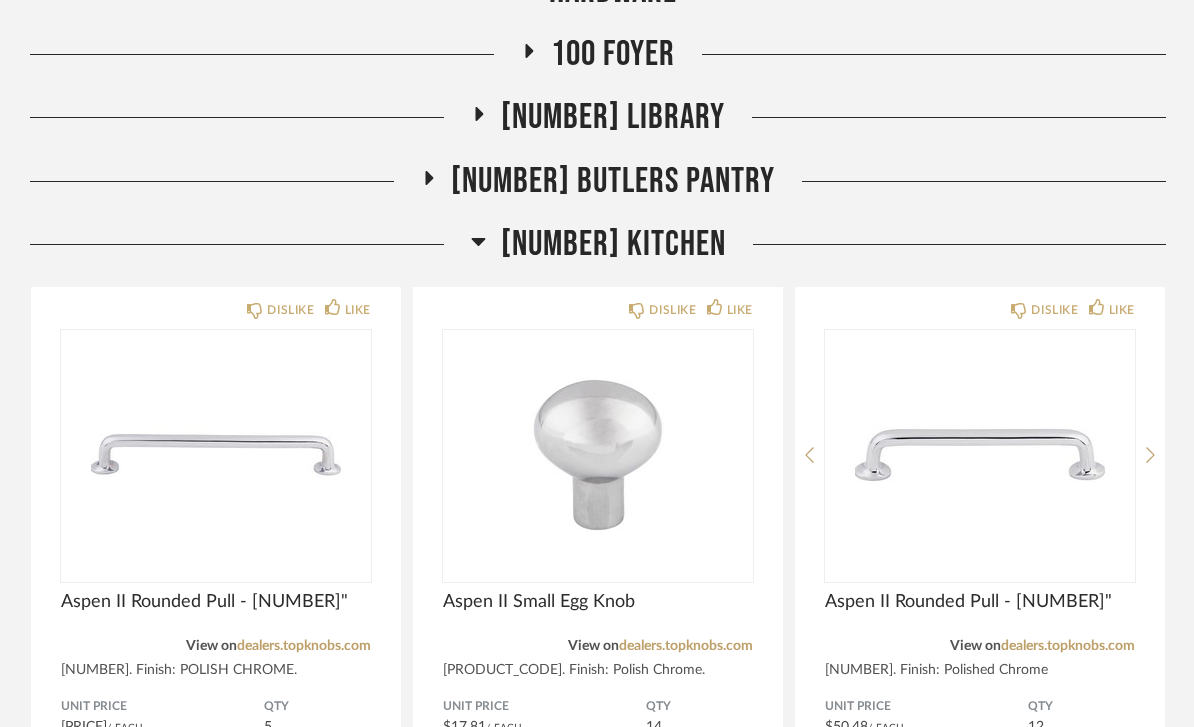 click on "[NUMBER] Kitchen" at bounding box center [598, 244] 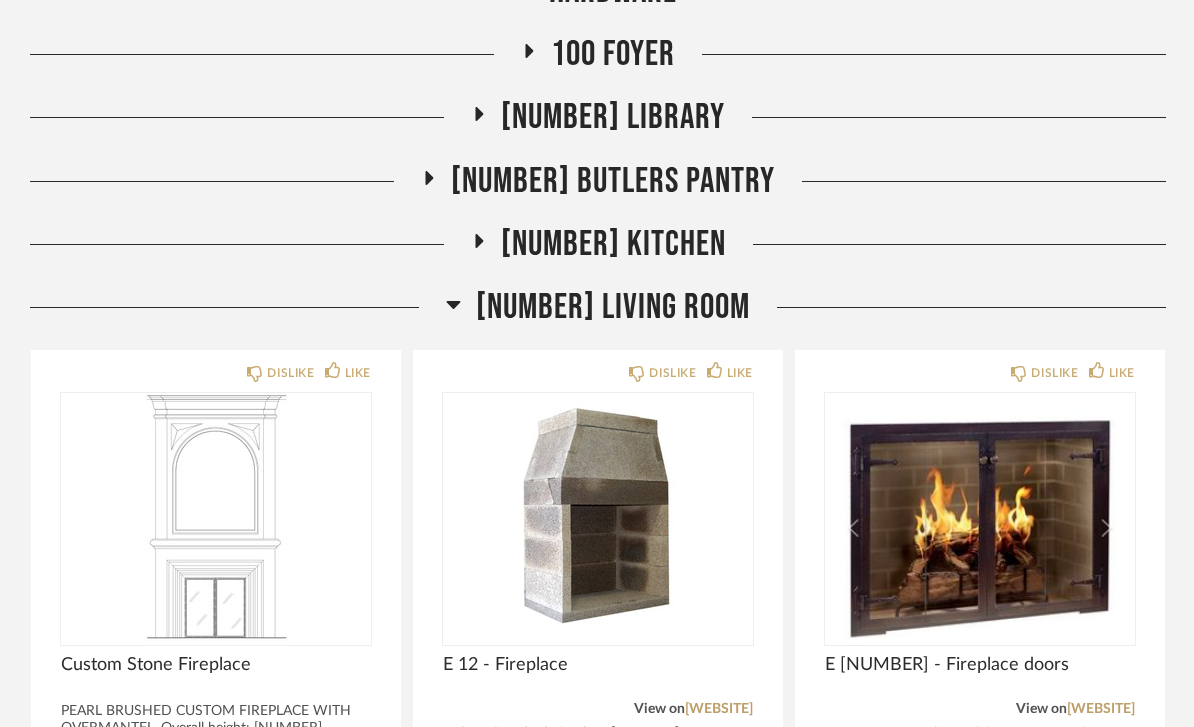 click on "[NUMBER] Living Room" at bounding box center (613, 307) 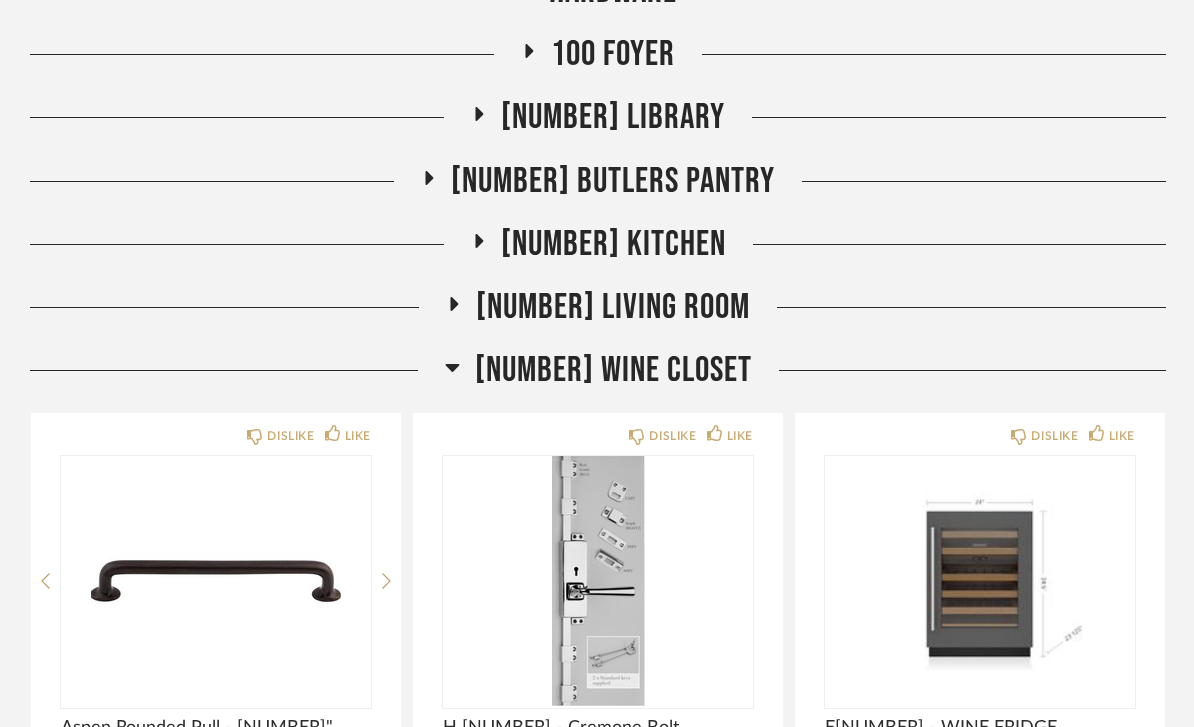 click on "[NUMBER] Wine Closet" at bounding box center [613, 370] 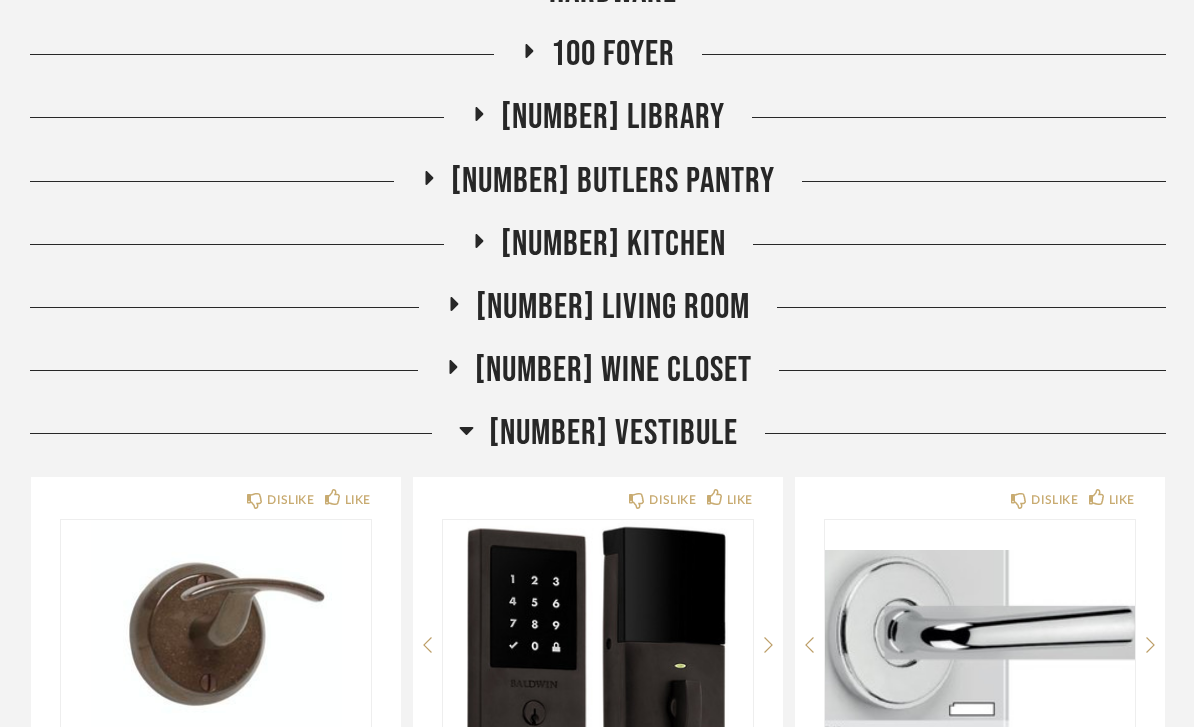 click on "[NUMBER] VESTIBULE" at bounding box center (613, 433) 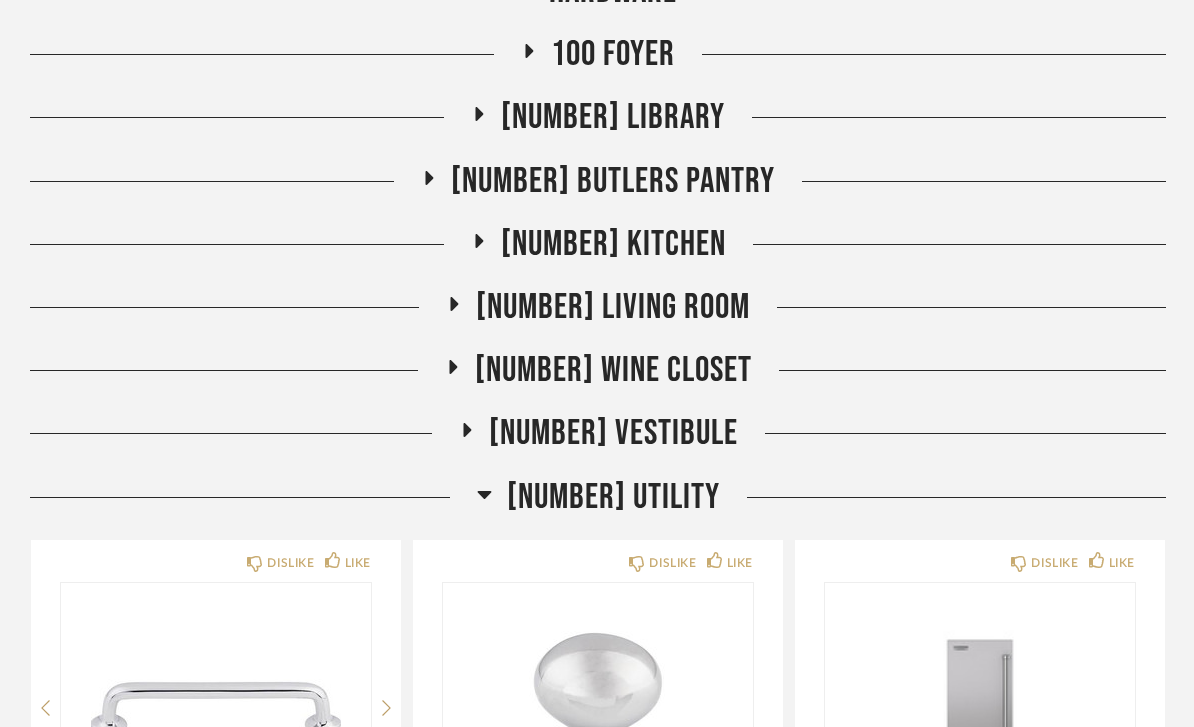 click on "[NUMBER] Utility" at bounding box center (613, 497) 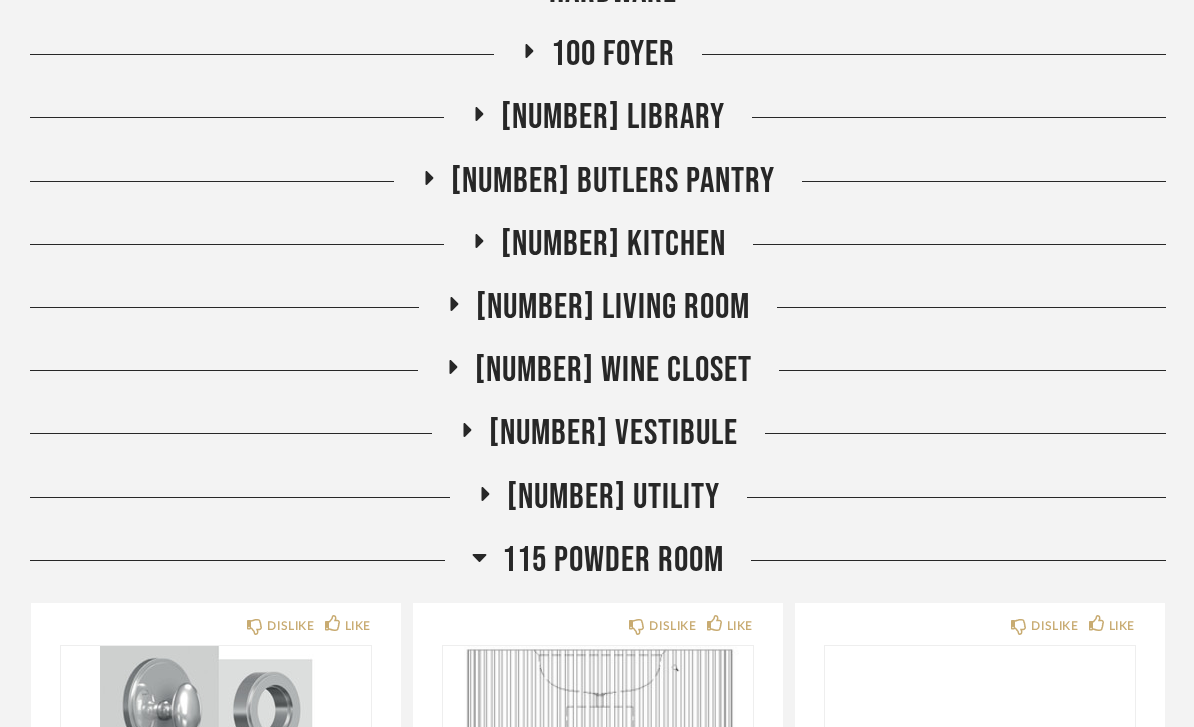 click on "115 Powder Room" at bounding box center [613, 560] 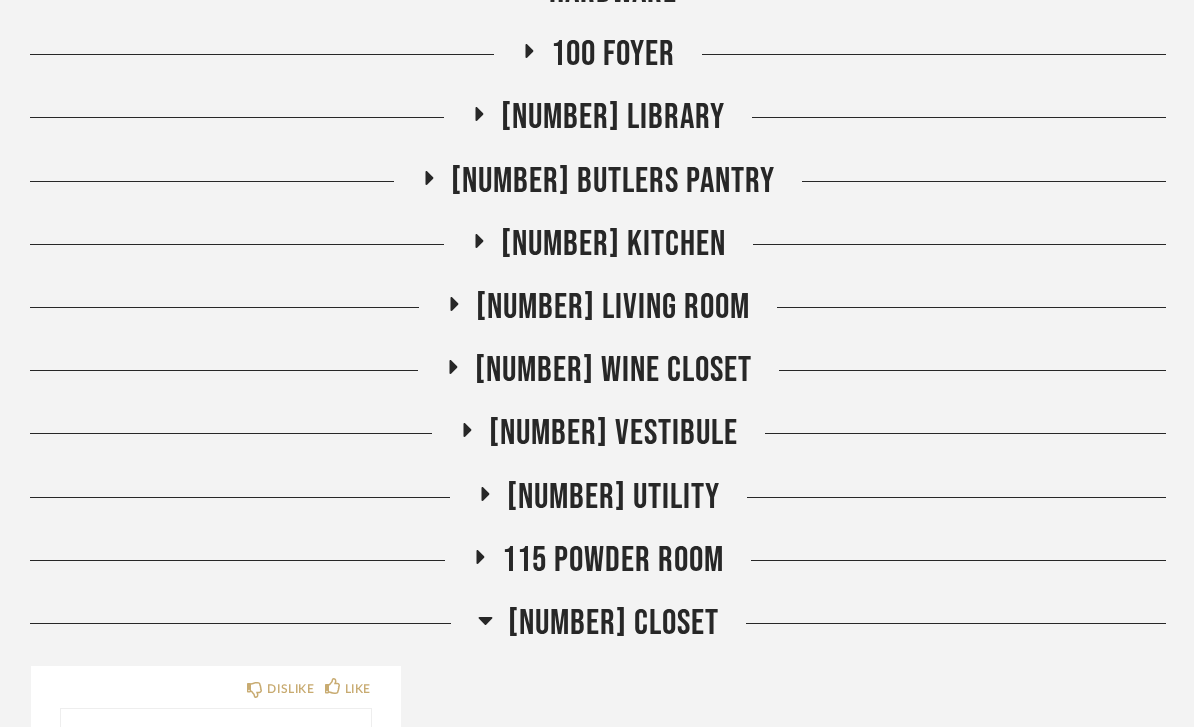 click on "[NUMBER] CLOSET" at bounding box center [613, 623] 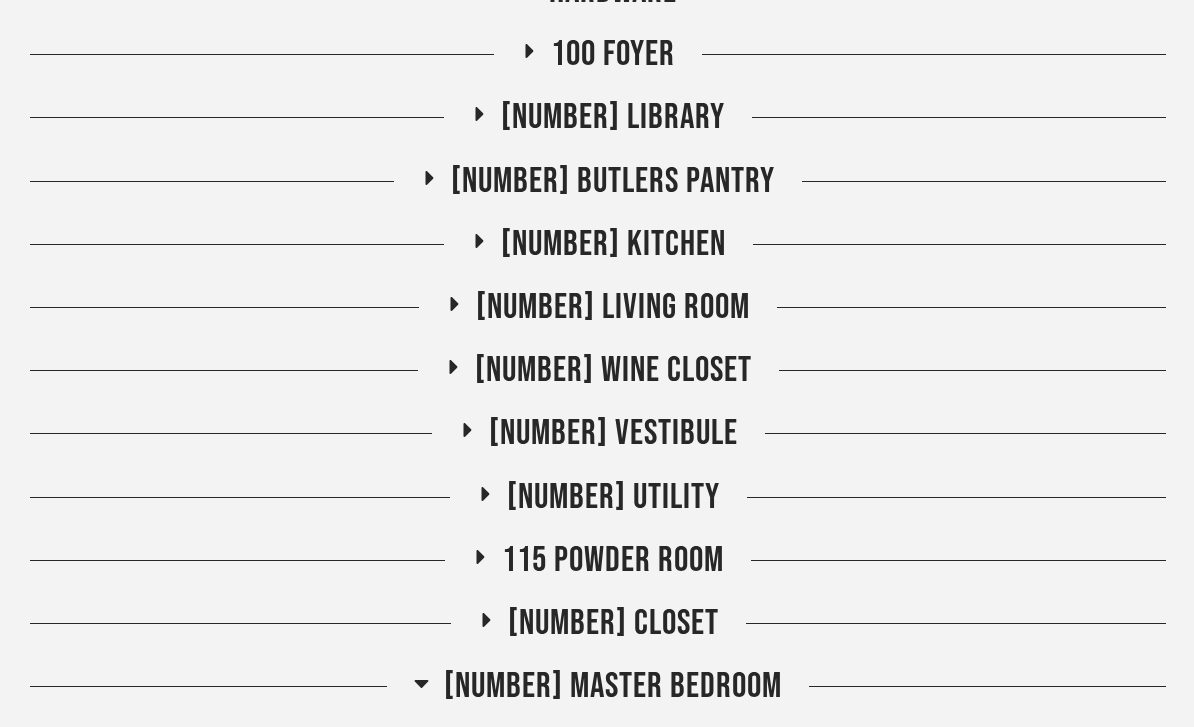 click on "[NUMBER] Master Bedroom" at bounding box center (613, 686) 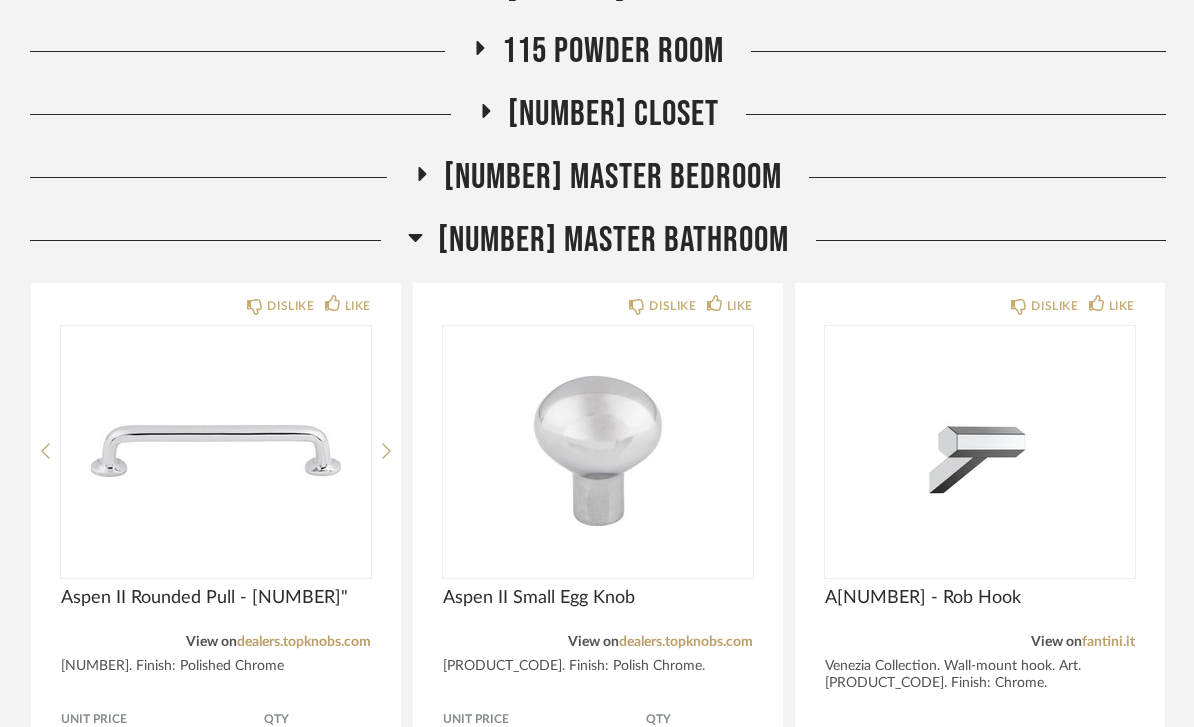 scroll, scrollTop: 923, scrollLeft: 0, axis: vertical 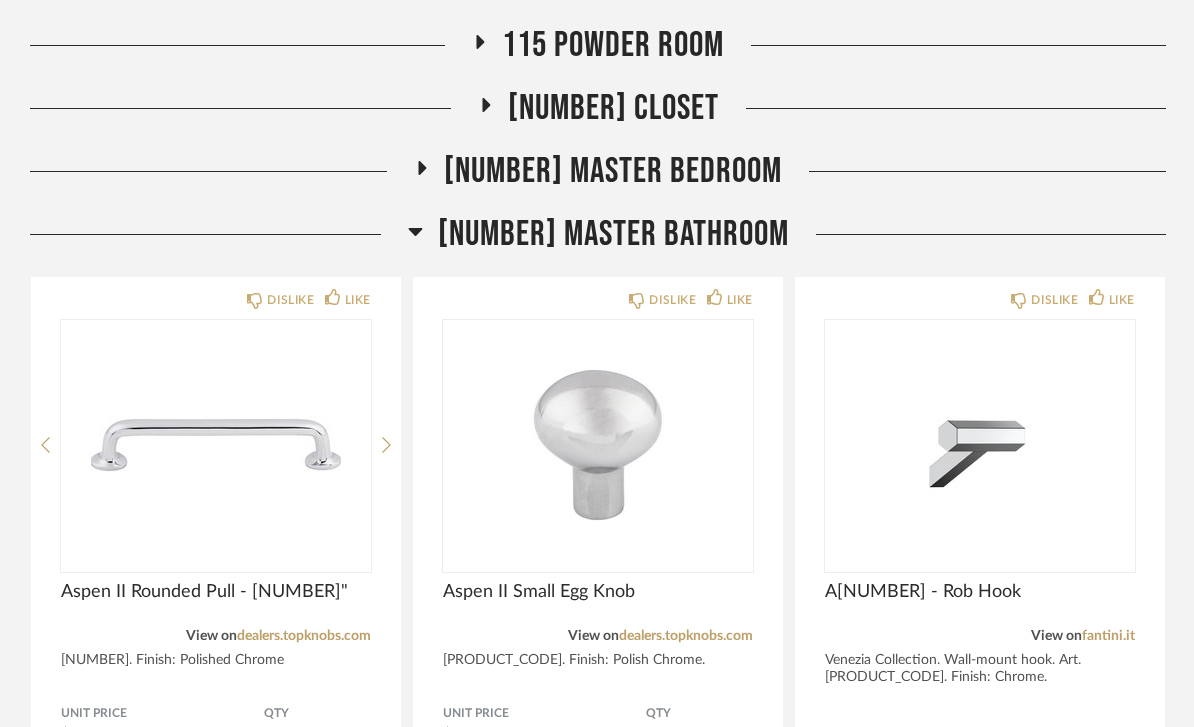 click on "[NUMBER] Master Bathroom" at bounding box center (613, 234) 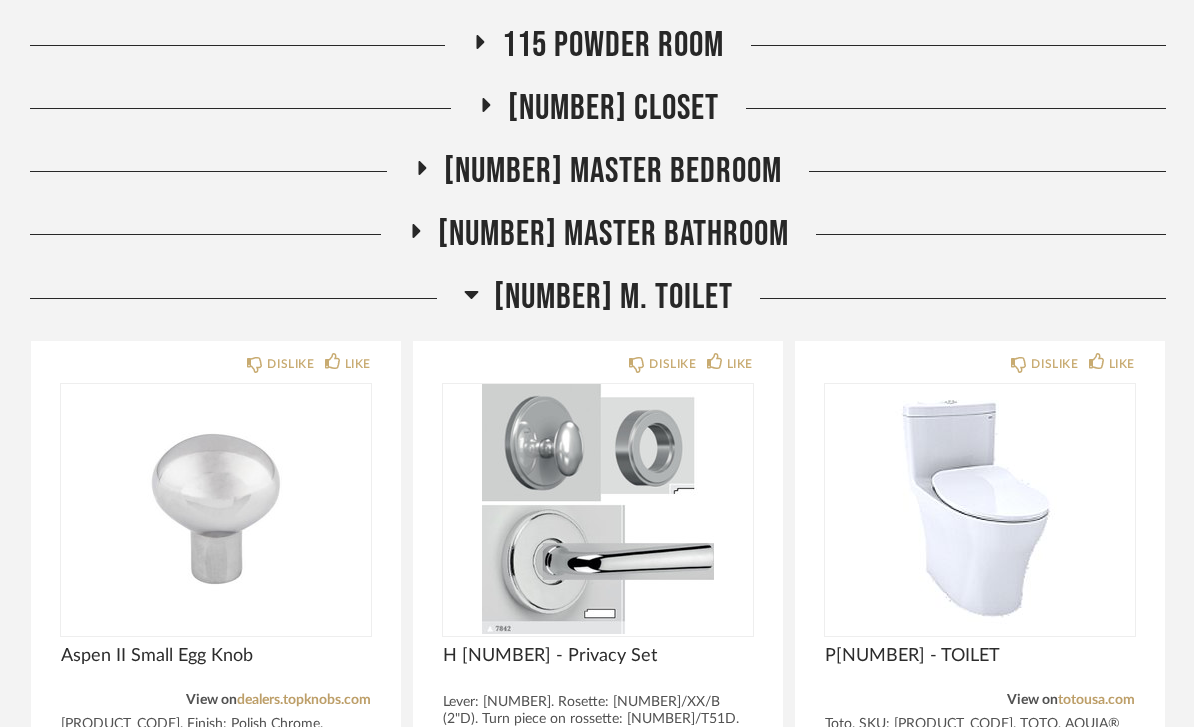 click on "[NUMBER] M. TOILET" at bounding box center [613, 297] 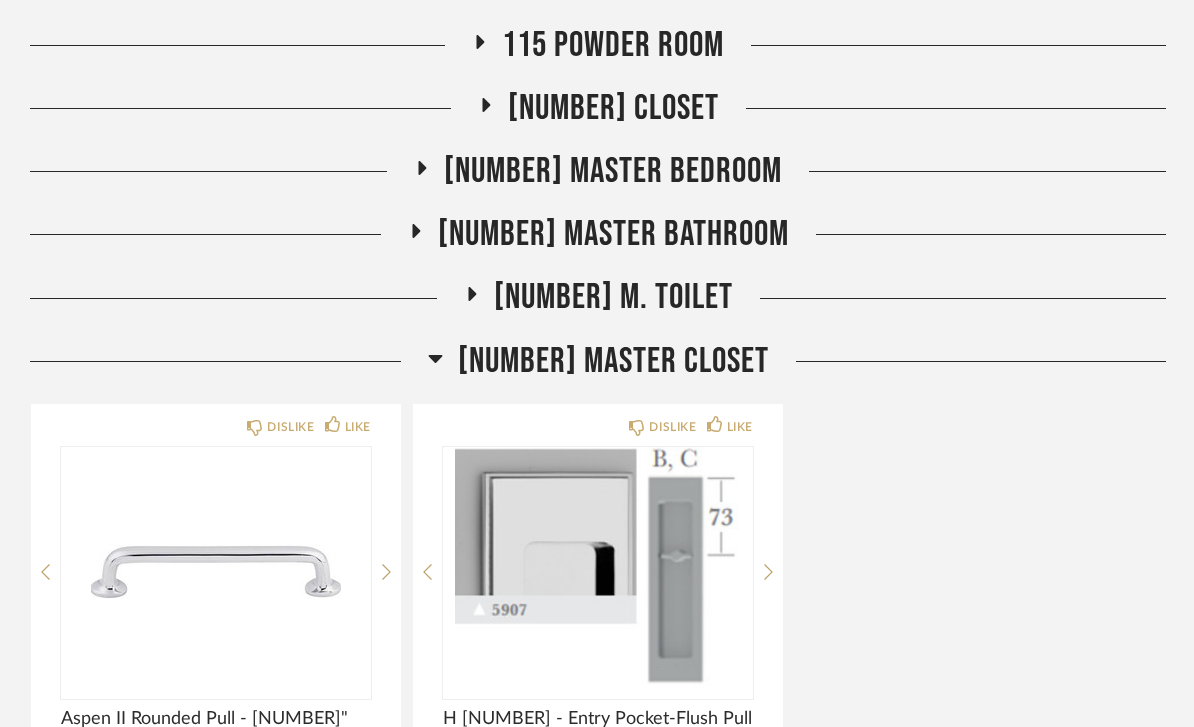 click on "[NUMBER] Master Closet" at bounding box center [613, 361] 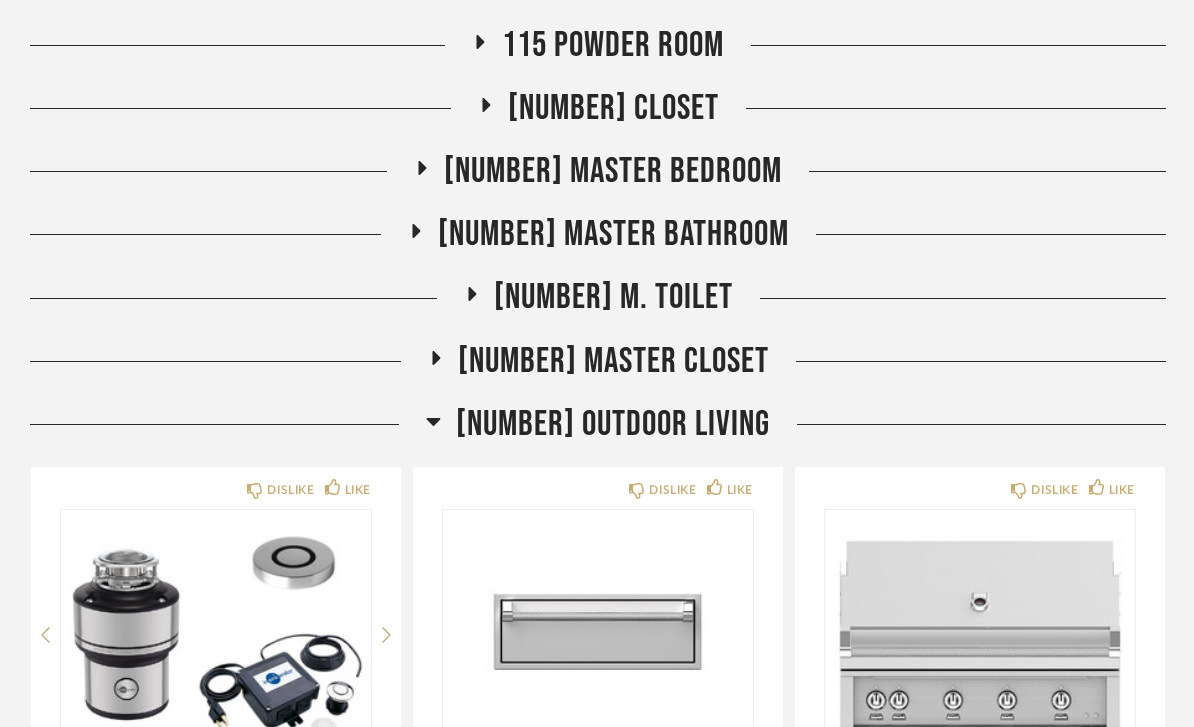 click on "[NUMBER] Outdoor Living" at bounding box center [613, 424] 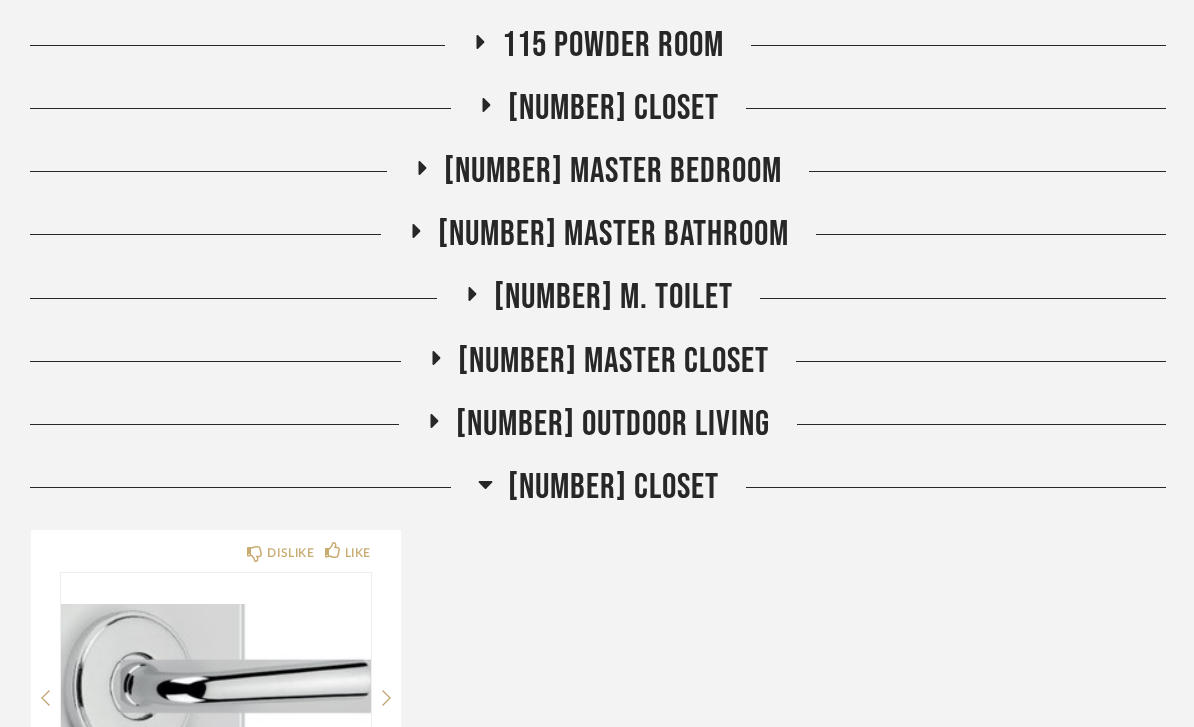 click on "[NUMBER] CLOSET" at bounding box center (613, 487) 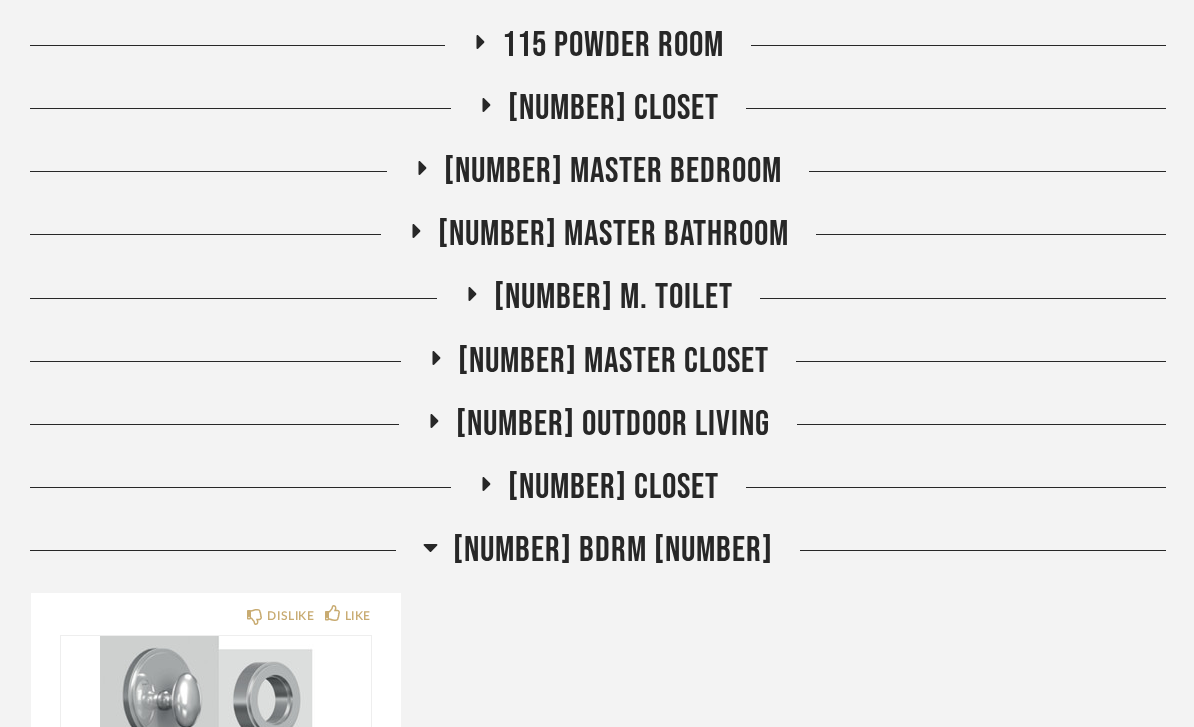 click on "[NUMBER] BDRM [NUMBER]" at bounding box center [613, 550] 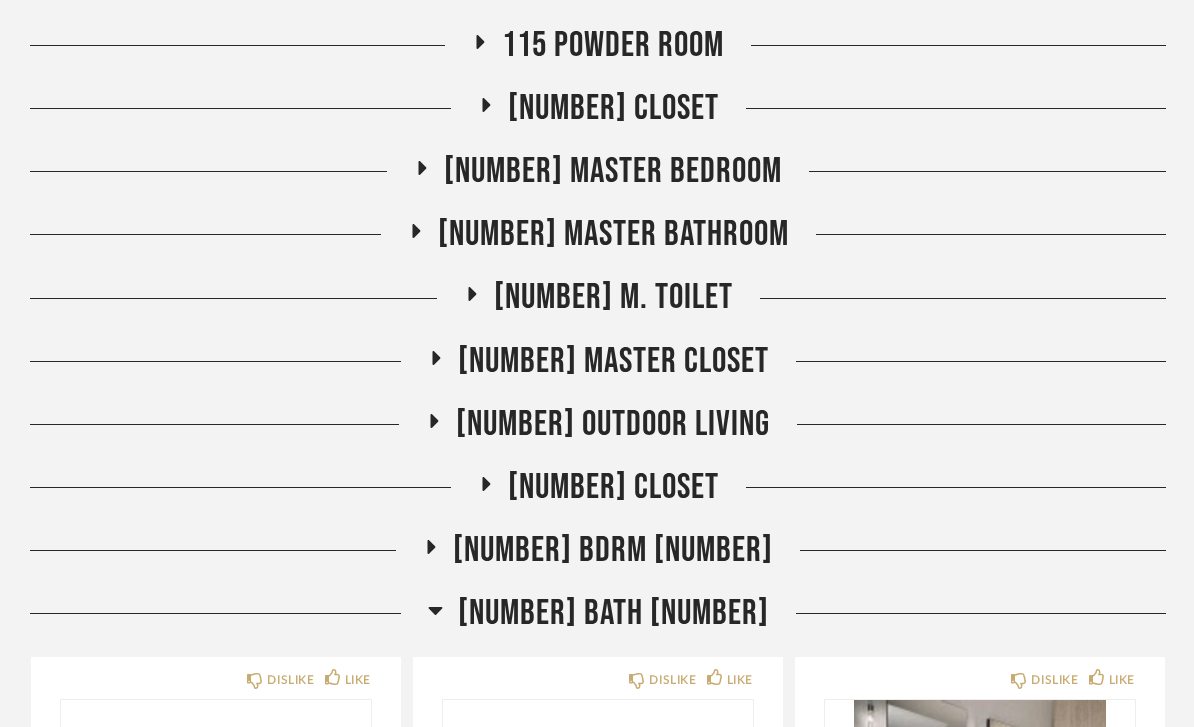 click on "[NUMBER] Bath [NUMBER]" at bounding box center [613, 613] 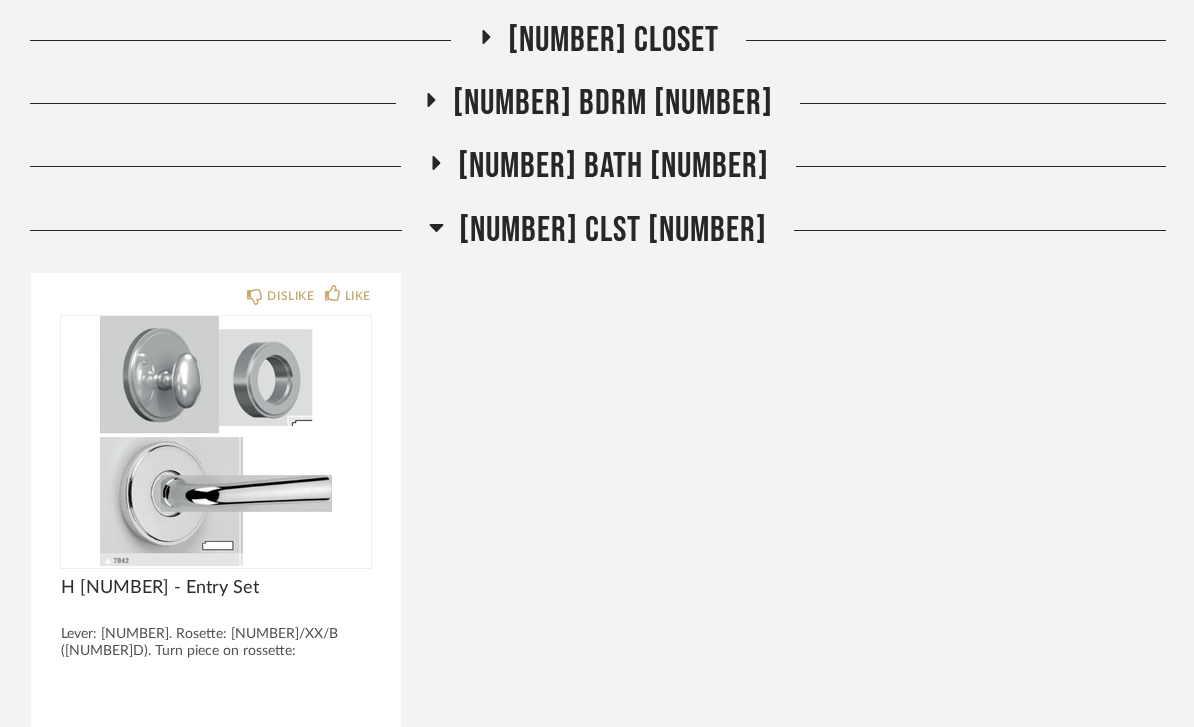 click on "[NUMBER] CLST [NUMBER]" at bounding box center [613, 231] 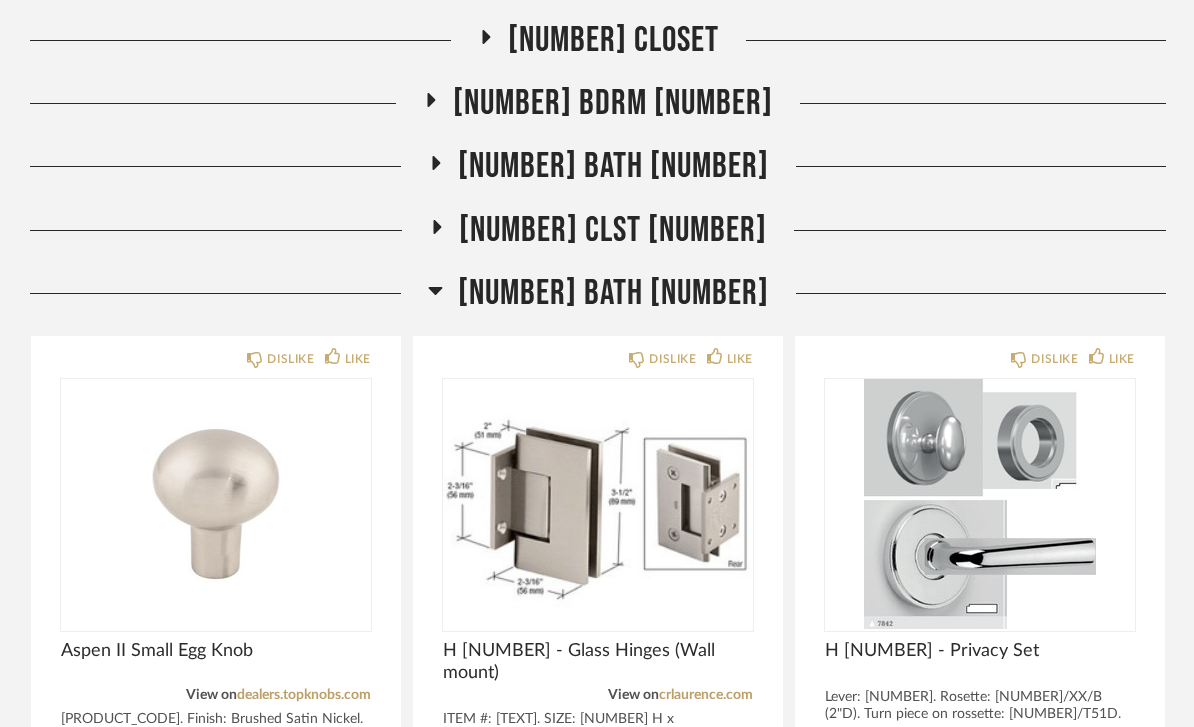 scroll, scrollTop: 1370, scrollLeft: 0, axis: vertical 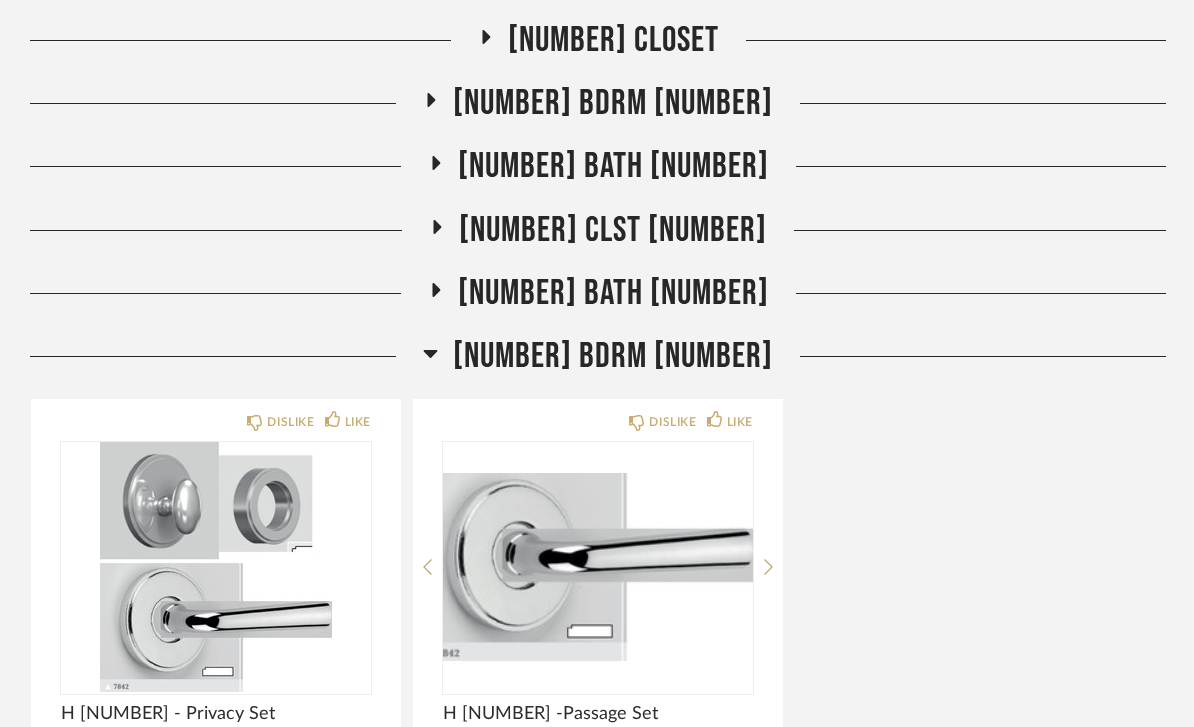 click on "[NUMBER] Bdrm [NUMBER]" at bounding box center [613, 356] 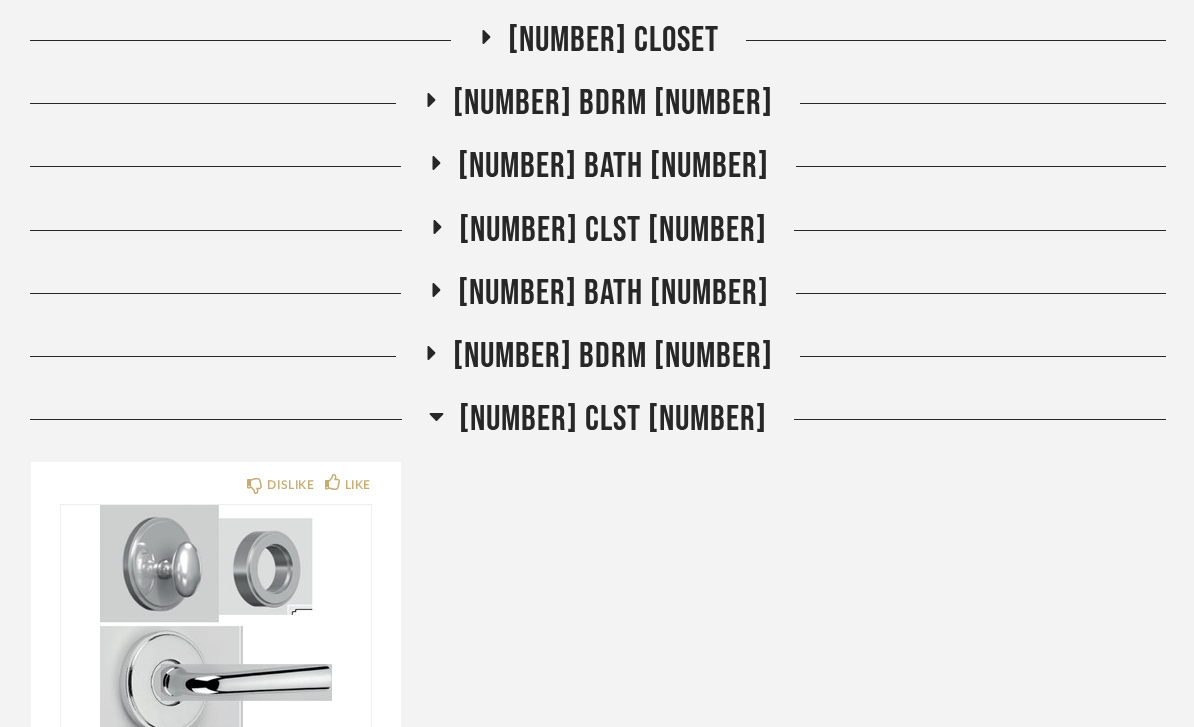 click on "[NUMBER] CLST [NUMBER]" at bounding box center [613, 419] 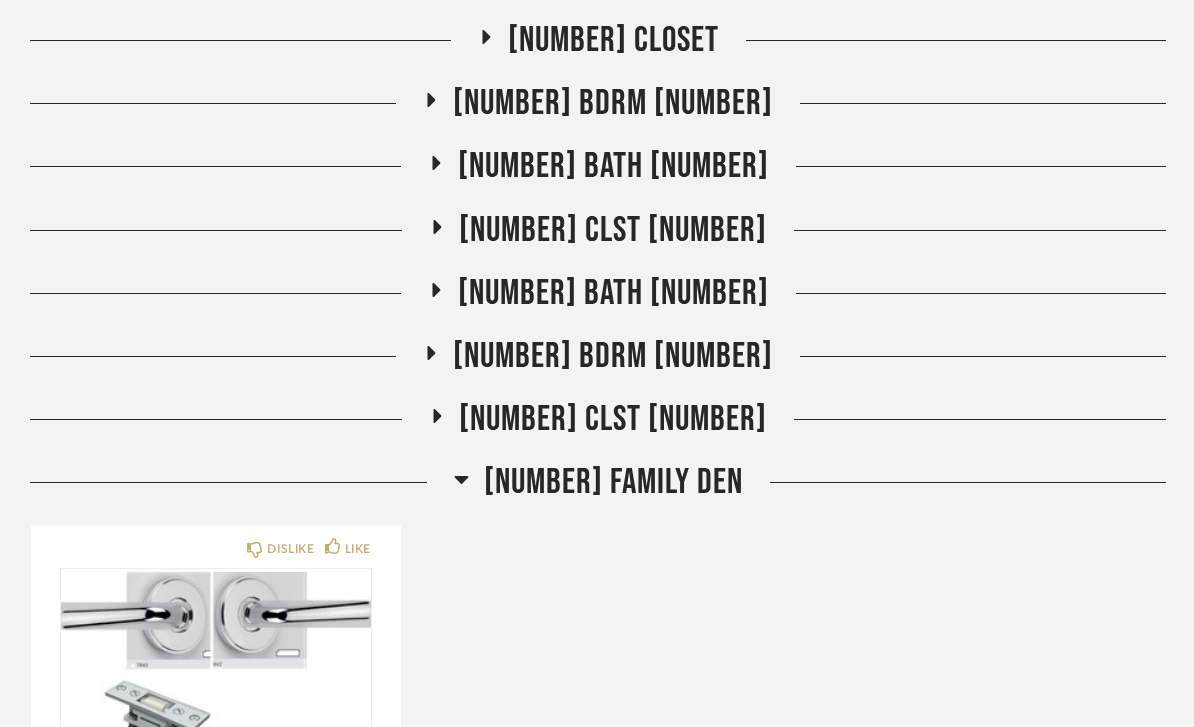 click on "[NUMBER] Family Den" at bounding box center (613, 482) 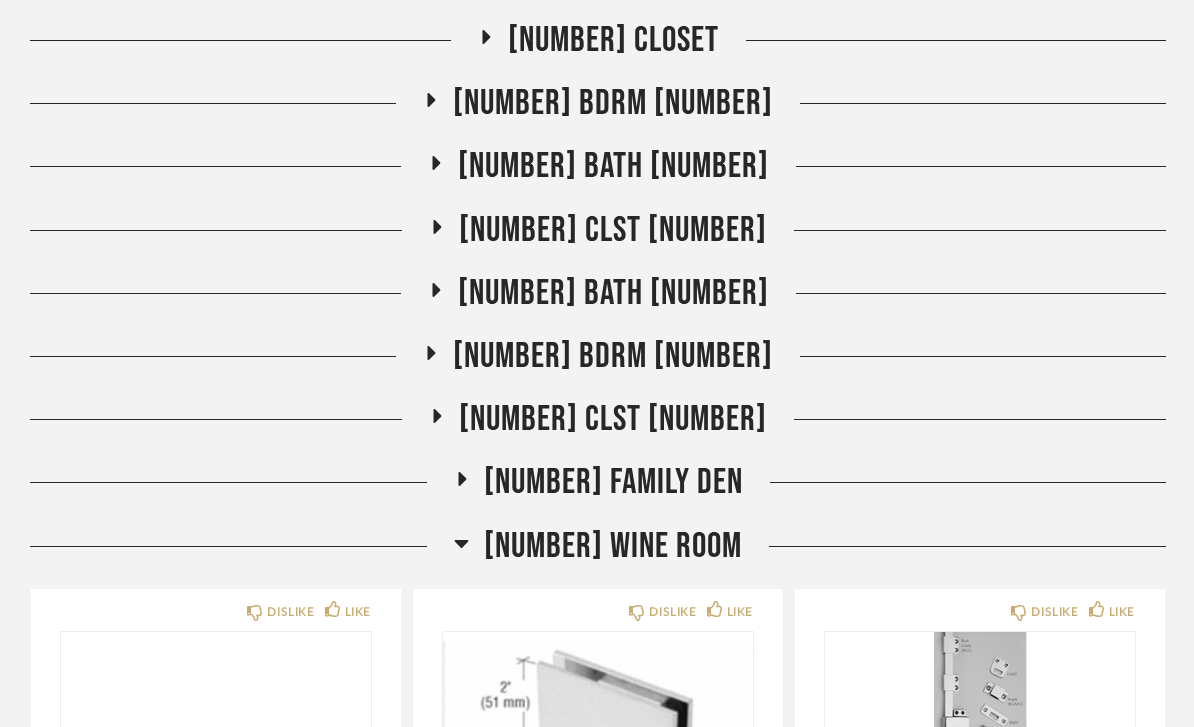 click on "[NUMBER] Wine Room" at bounding box center (613, 546) 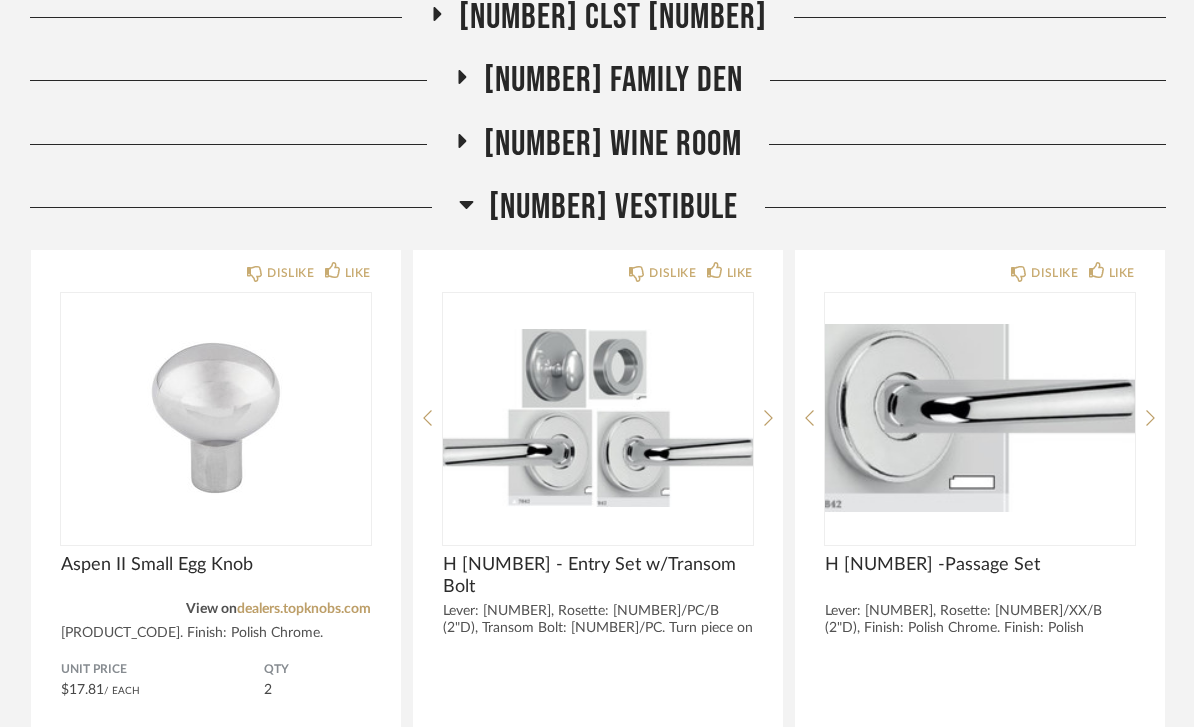 scroll, scrollTop: 1772, scrollLeft: 0, axis: vertical 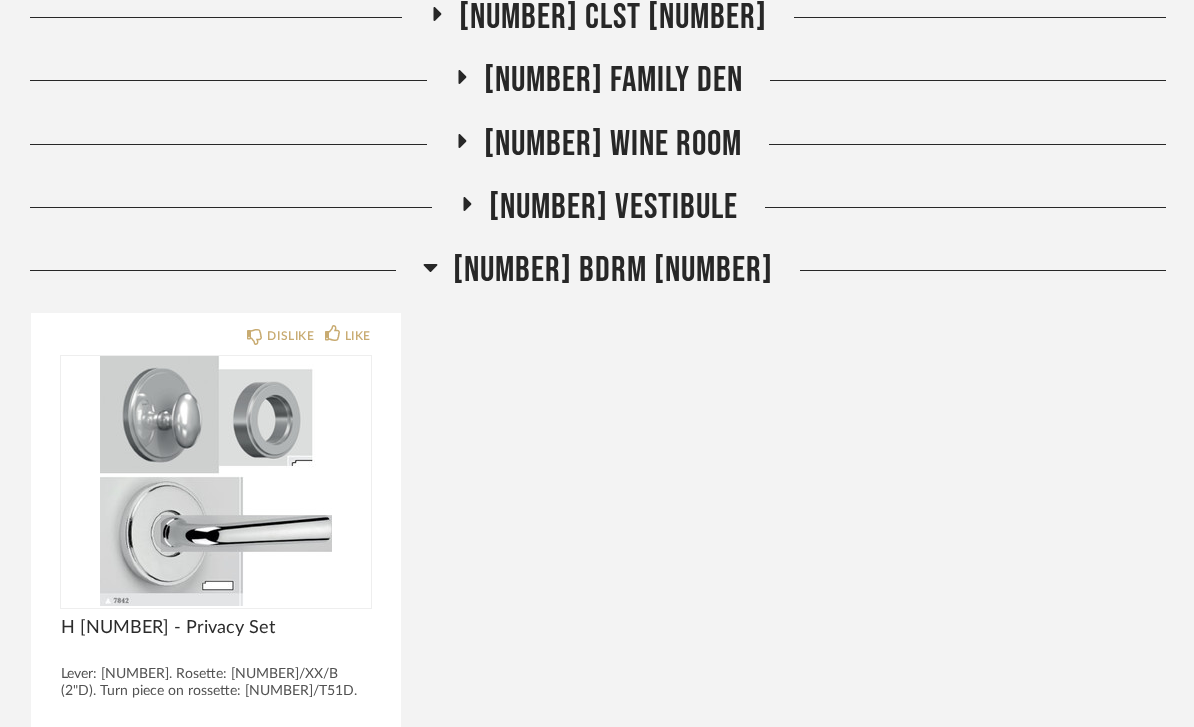 click on "[NUMBER] BDRM [NUMBER]" at bounding box center [613, 270] 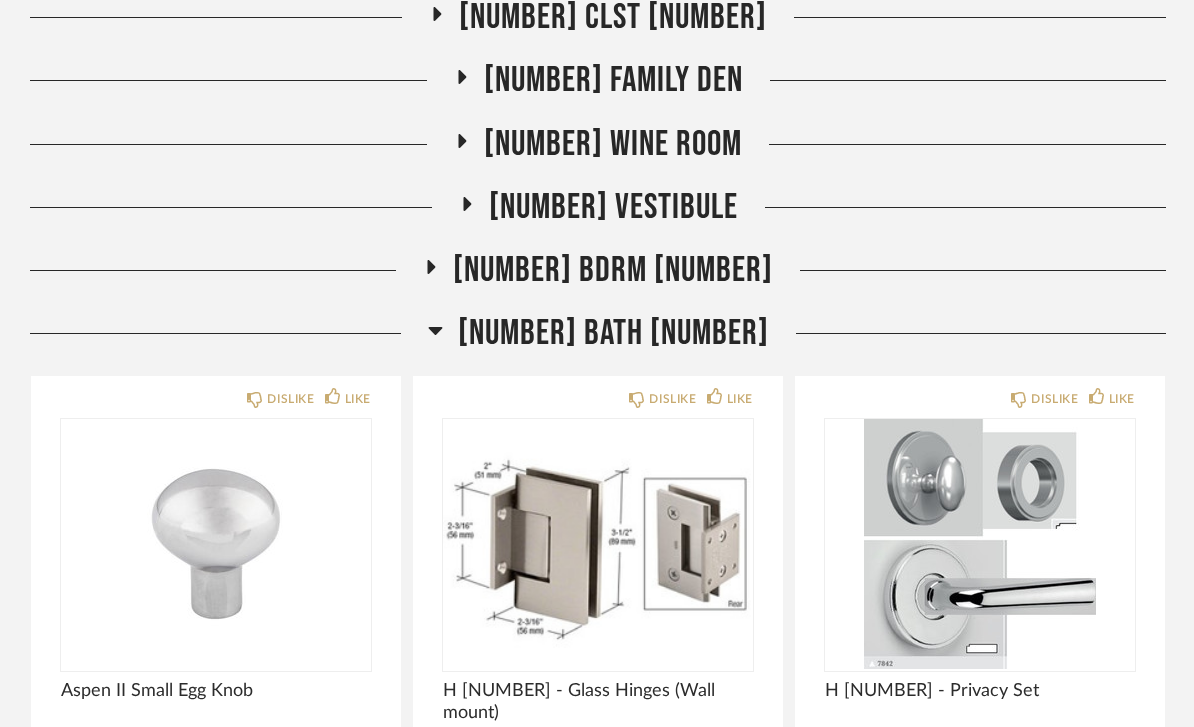 click on "[NUMBER] Bath [NUMBER]" at bounding box center [613, 333] 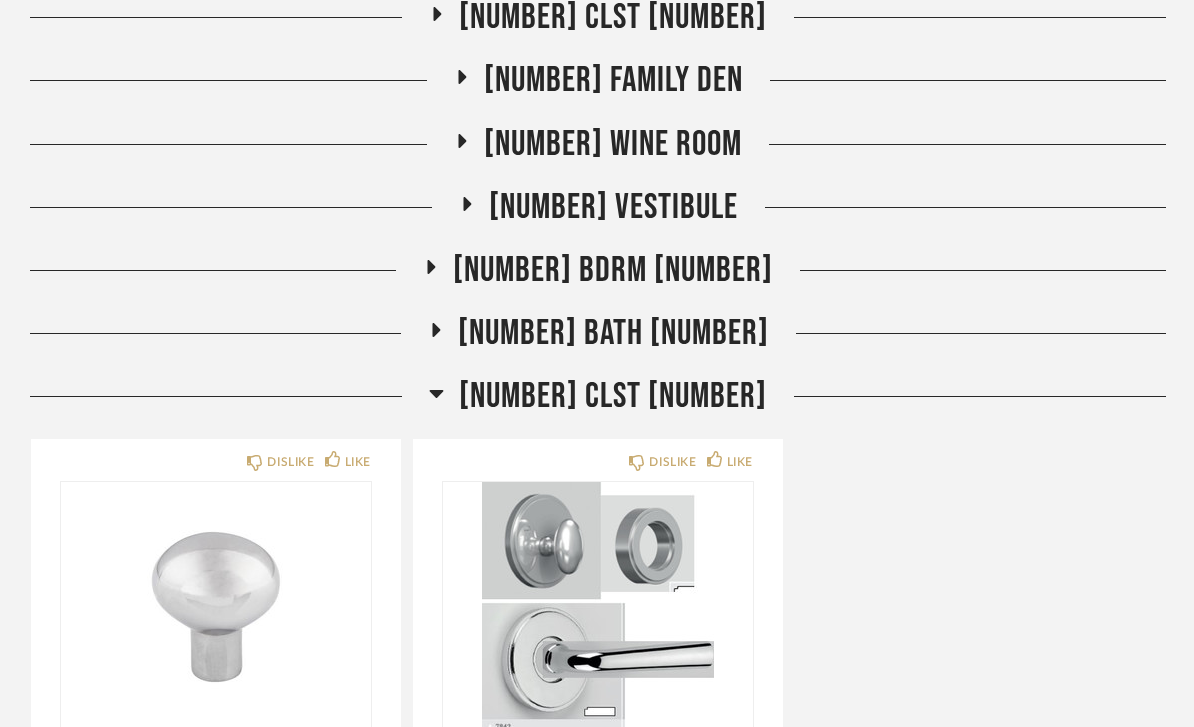 click on "[NUMBER] CLST [NUMBER]" at bounding box center (613, 396) 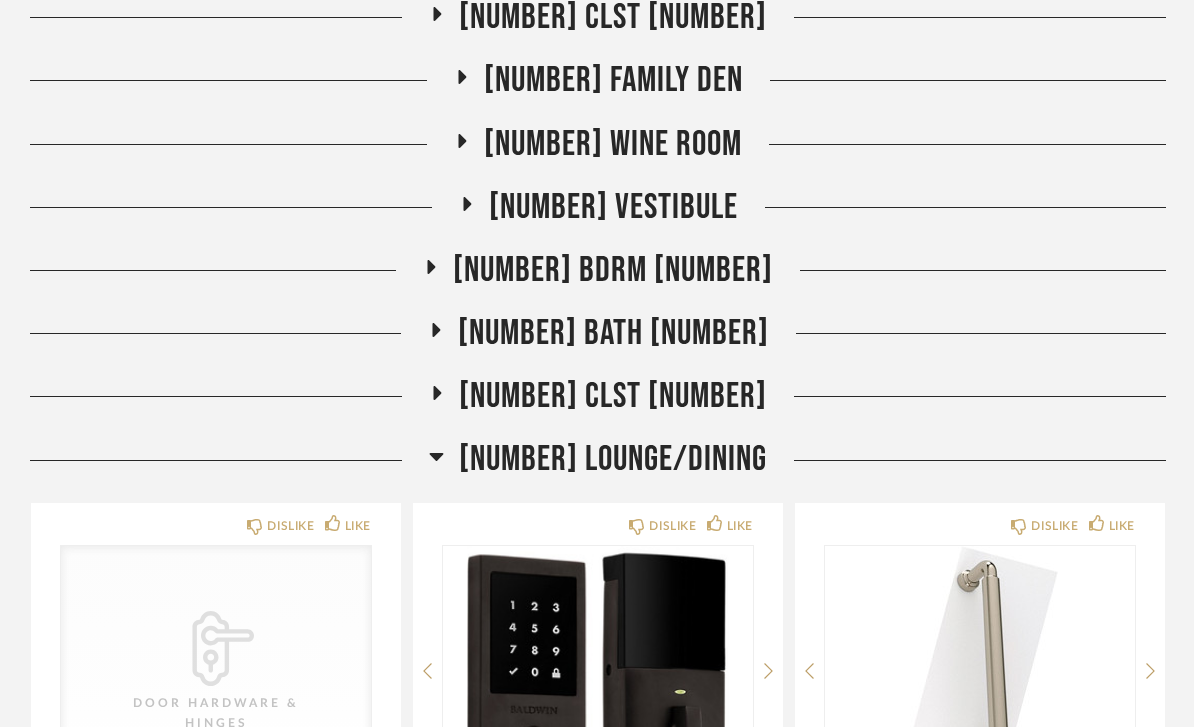 click on "[NUMBER] Lounge/Dining" at bounding box center [613, 459] 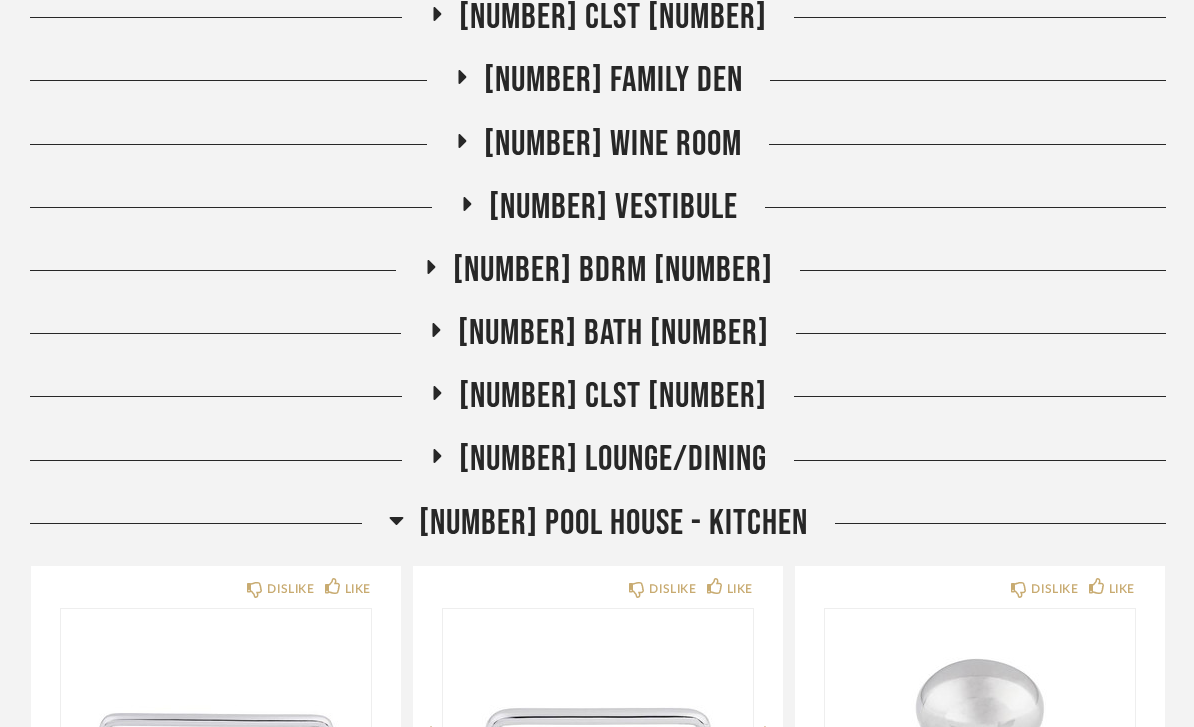 click on "[NUMBER] Pool House - Kitchen" at bounding box center [613, 523] 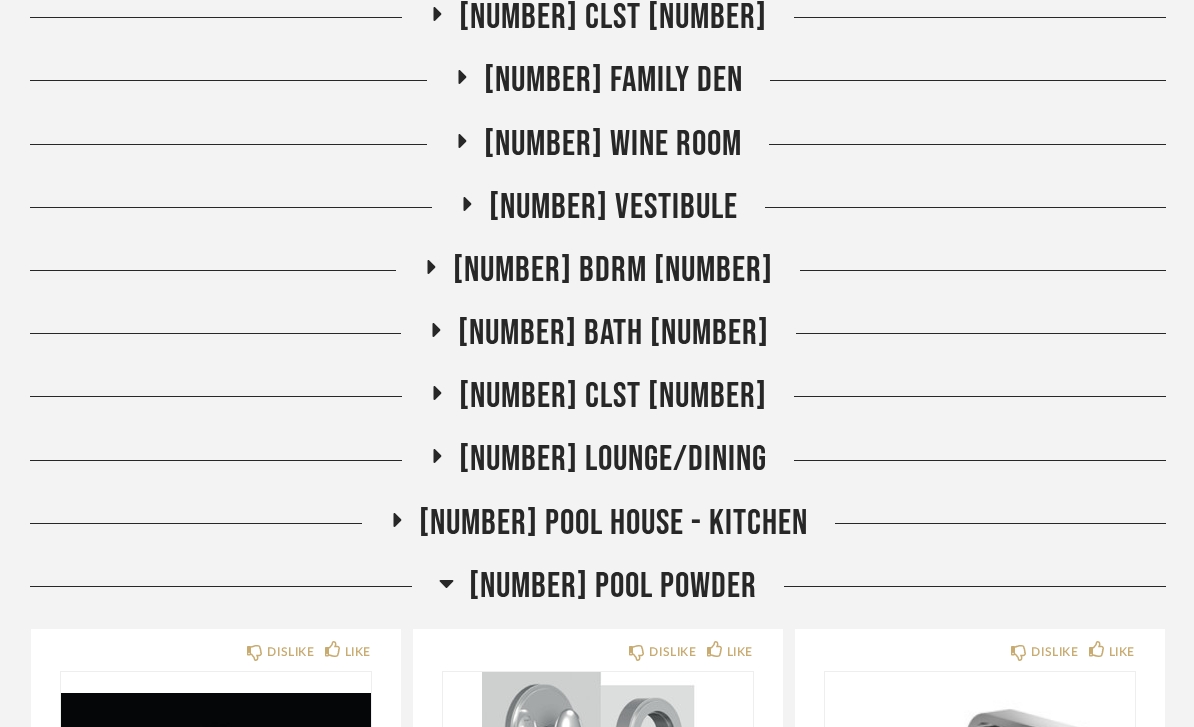 click on "[NUMBER] Pool Powder" at bounding box center [613, 586] 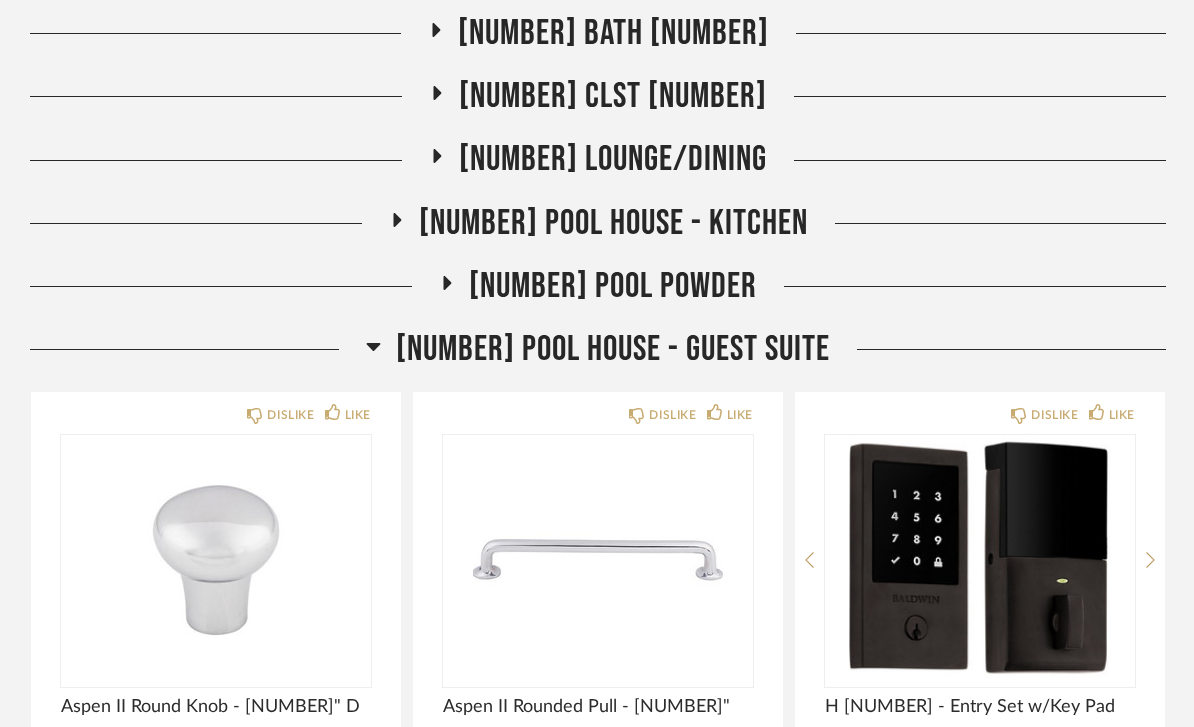 scroll, scrollTop: 2199, scrollLeft: 0, axis: vertical 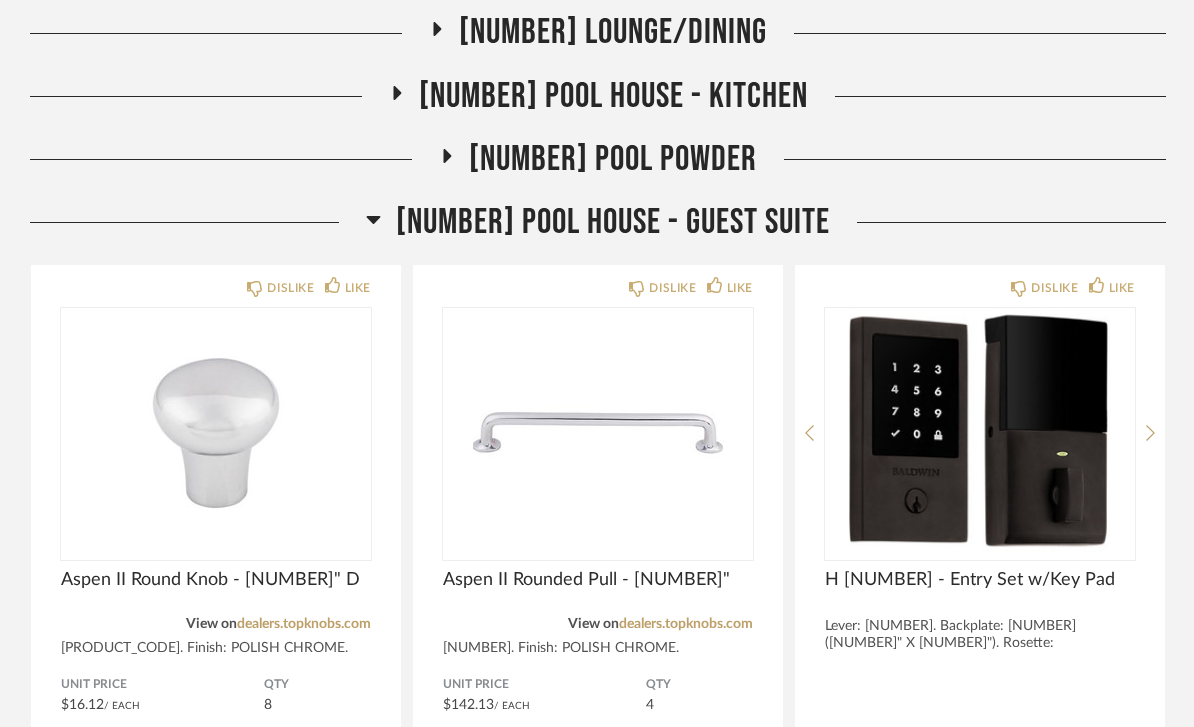 click on "[NUMBER] Pool House - Guest Suite" at bounding box center [613, 222] 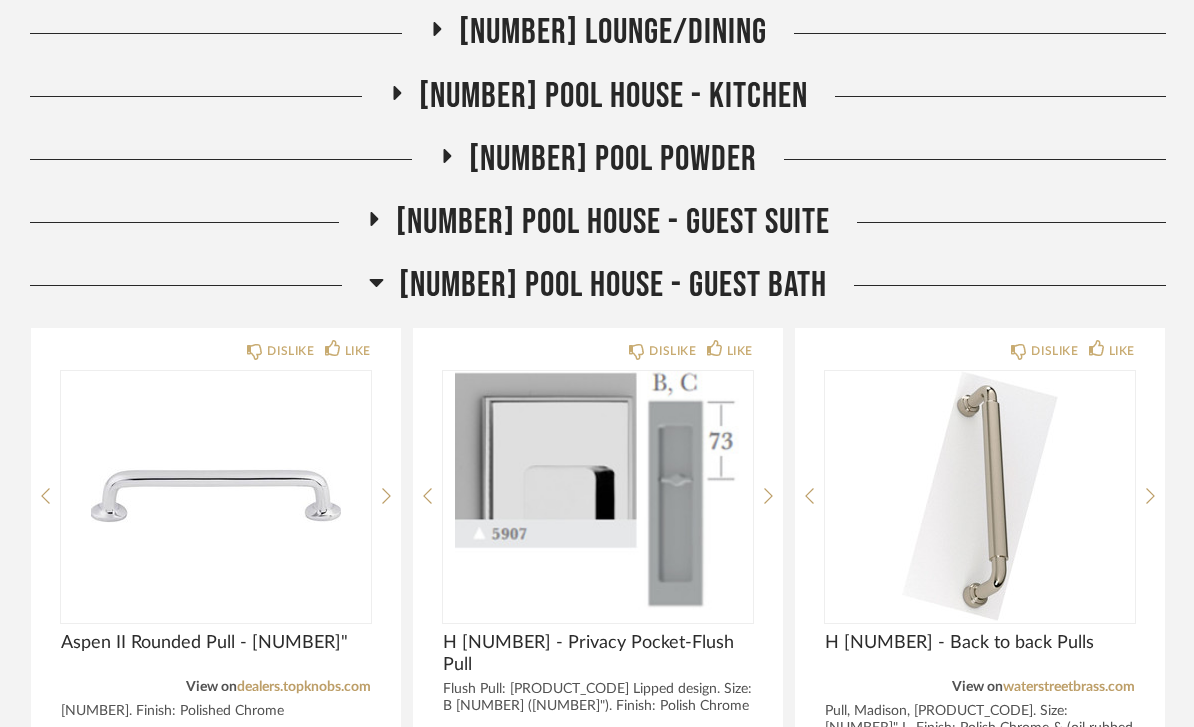 click on "[NUMBER] Pool House - Guest Bath" at bounding box center (613, 285) 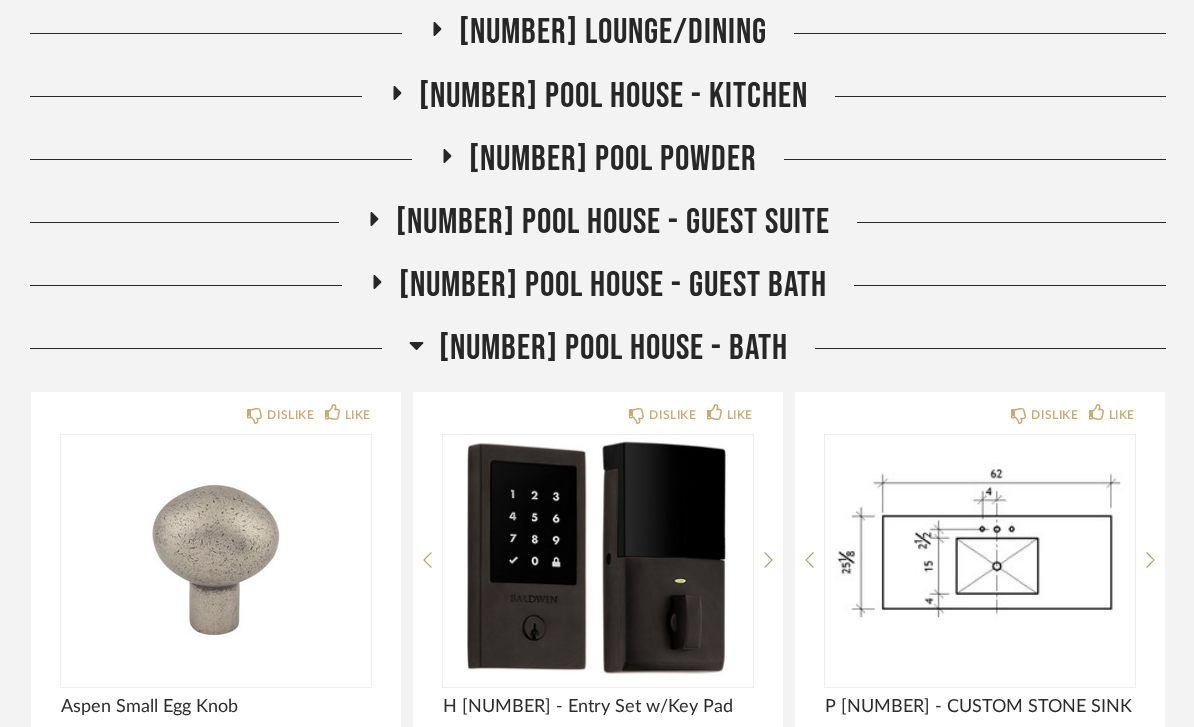click on "[NUMBER] Pool House - Bath" at bounding box center (613, 348) 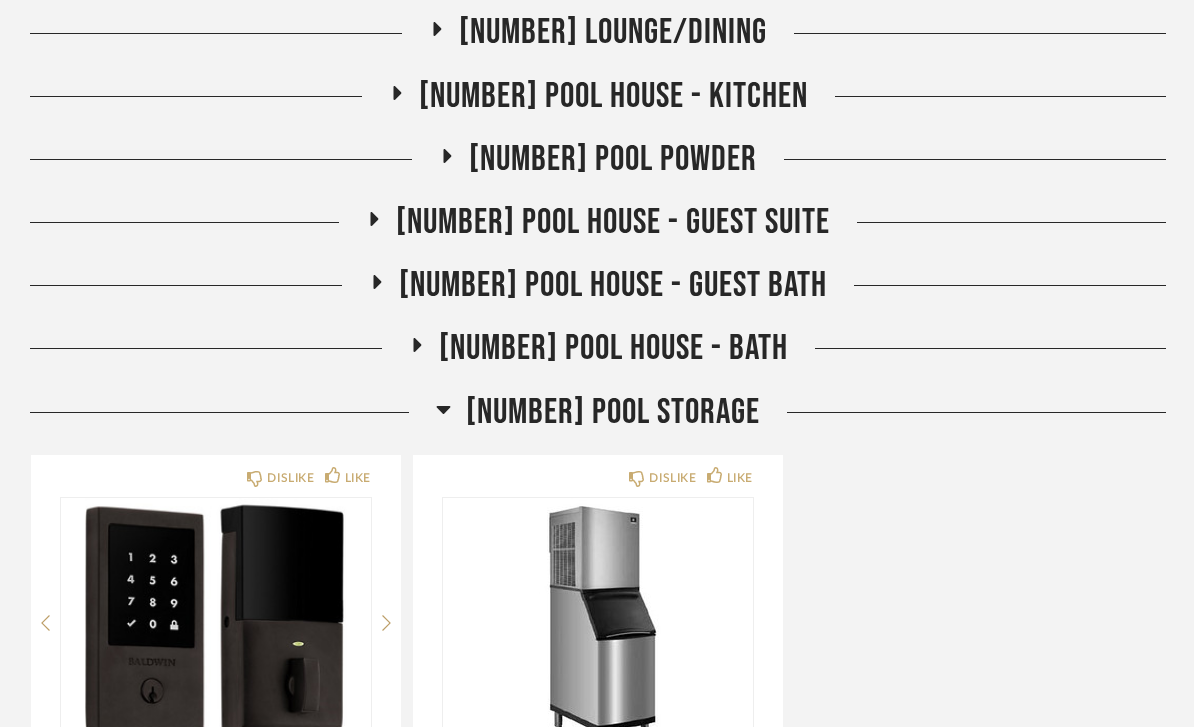 click on "[NUMBER] Pool Storage" at bounding box center [613, 412] 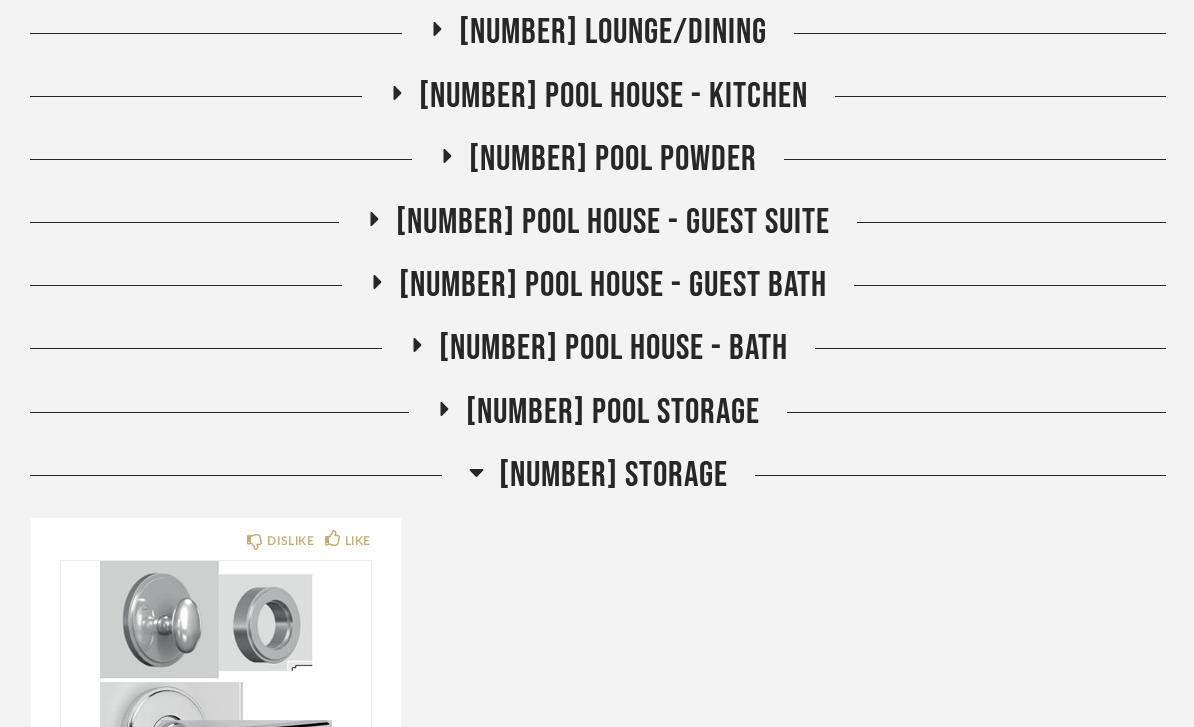 click on "[NUMBER] STORAGE" at bounding box center [613, 475] 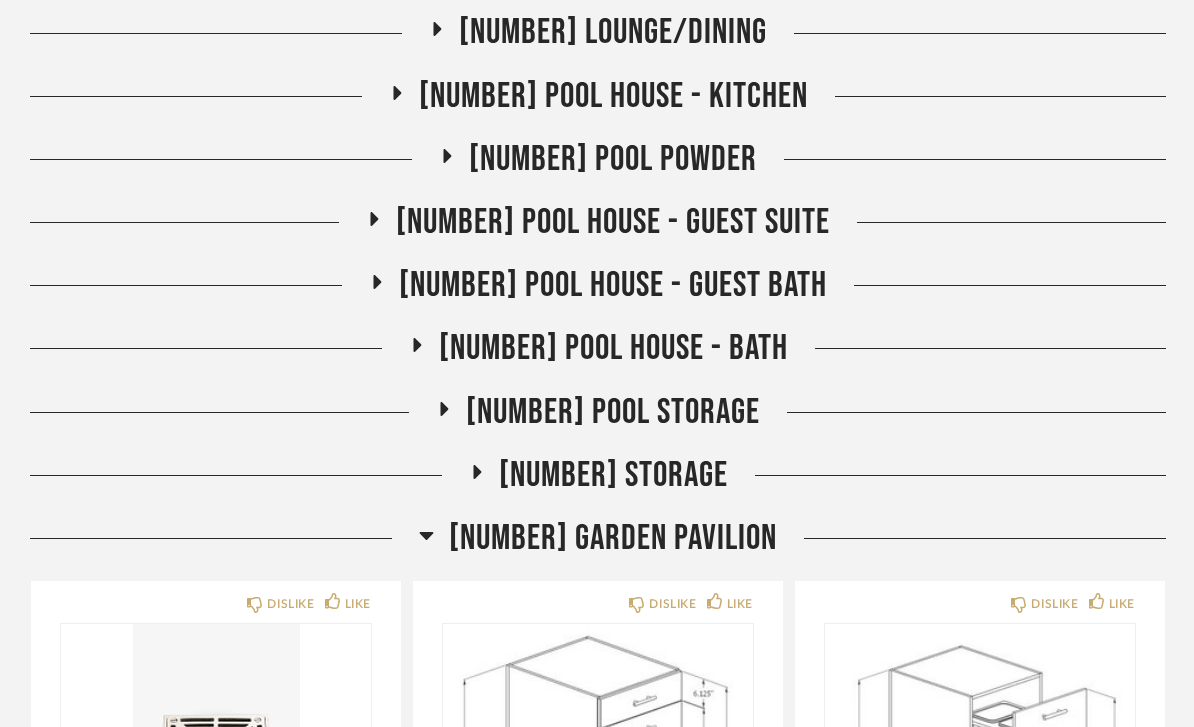click on "[NUMBER] Garden Pavilion" at bounding box center (613, 538) 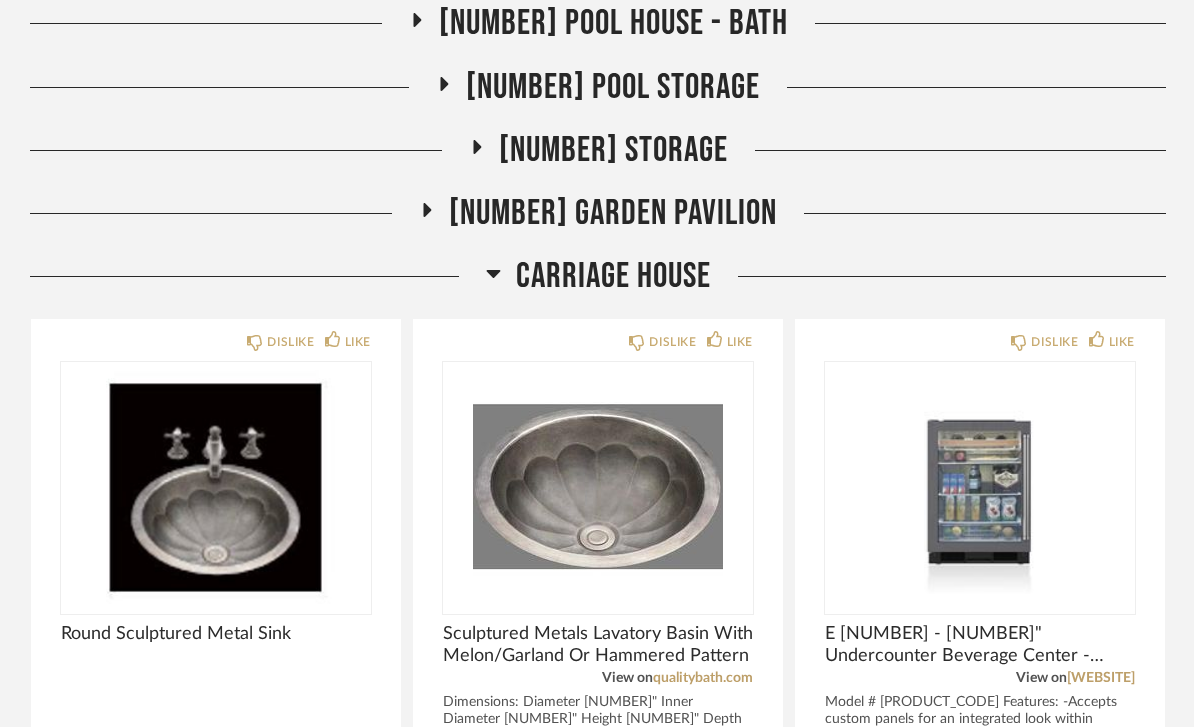 click on "Carriage House" at bounding box center (613, 277) 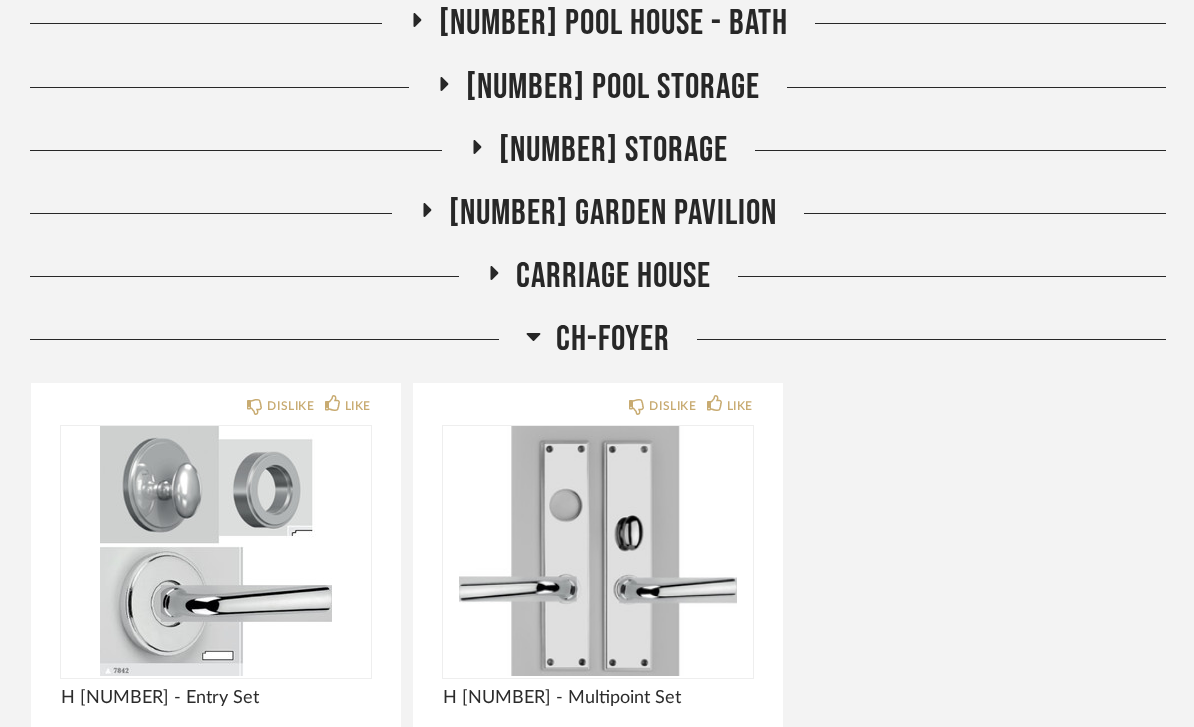 click on "CH-FOYER" at bounding box center (613, 339) 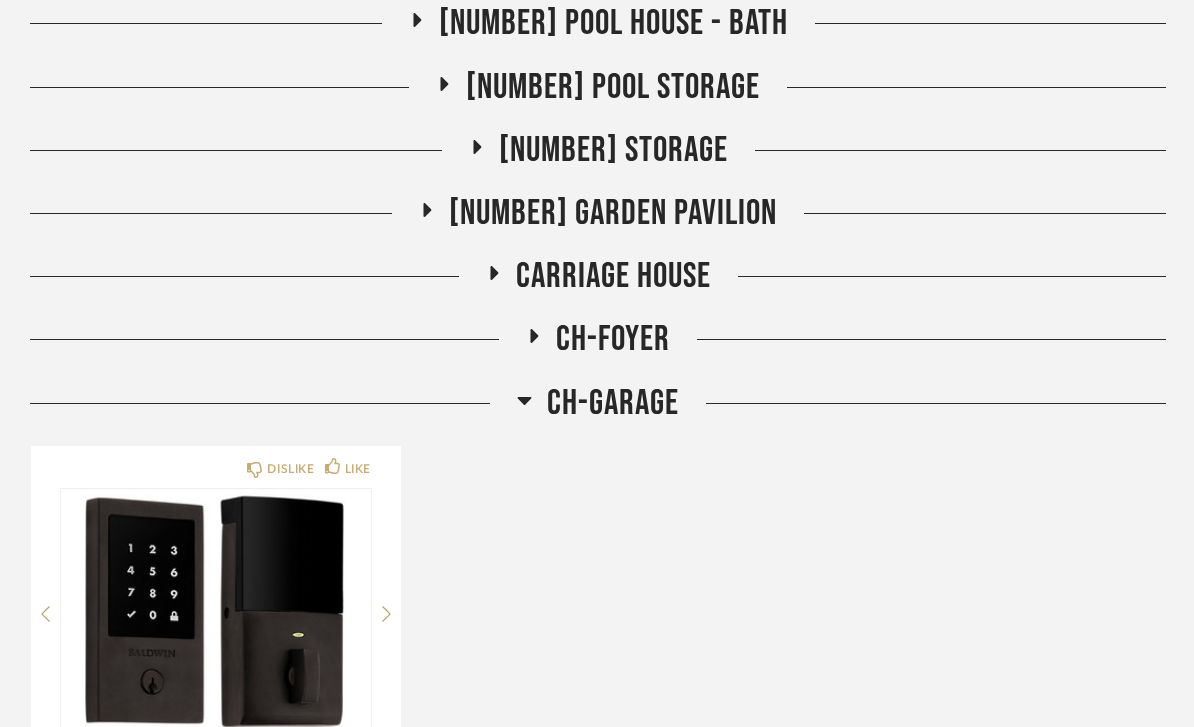 click on "CH-GARAGE" at bounding box center (613, 403) 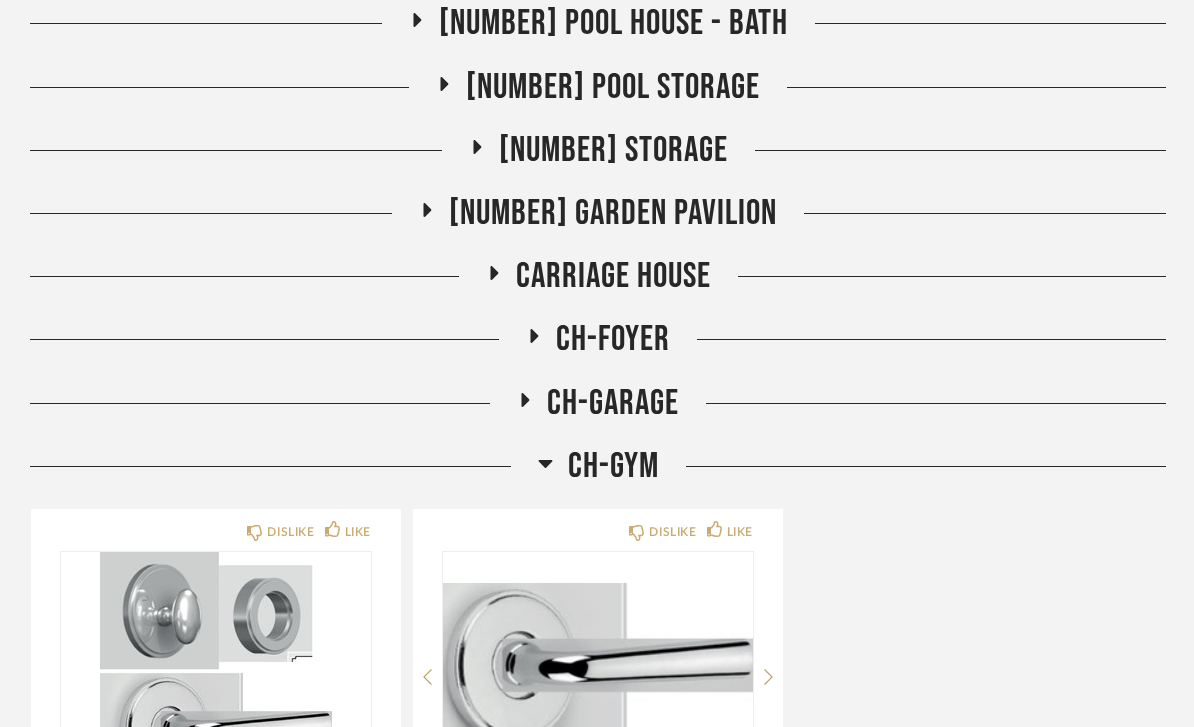 click on "CH-GYM" at bounding box center (613, 466) 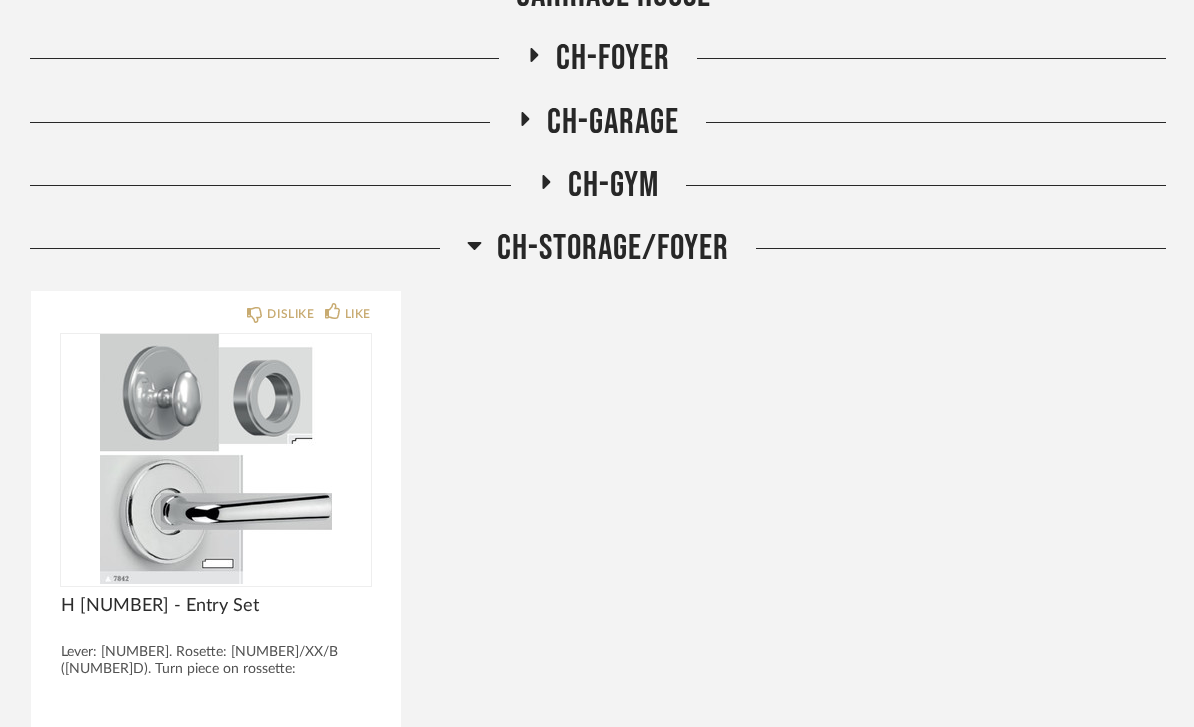 click on "CH-STORAGE/FOYER" at bounding box center [613, 249] 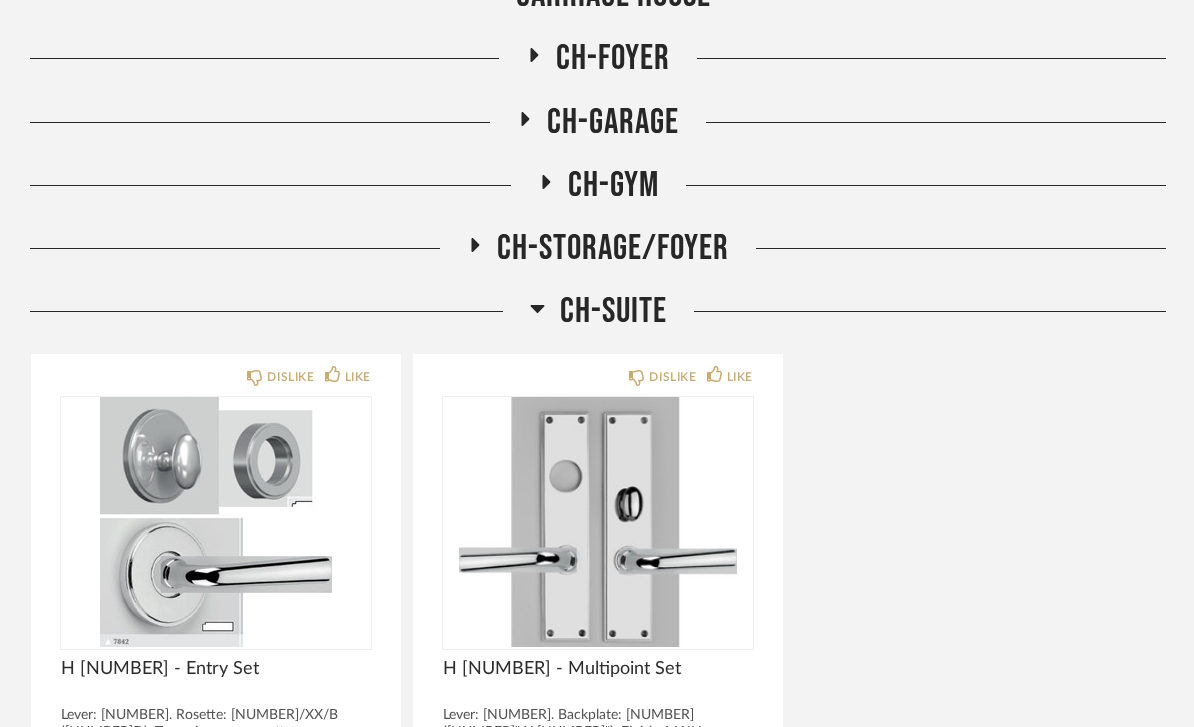 scroll, scrollTop: 2805, scrollLeft: 0, axis: vertical 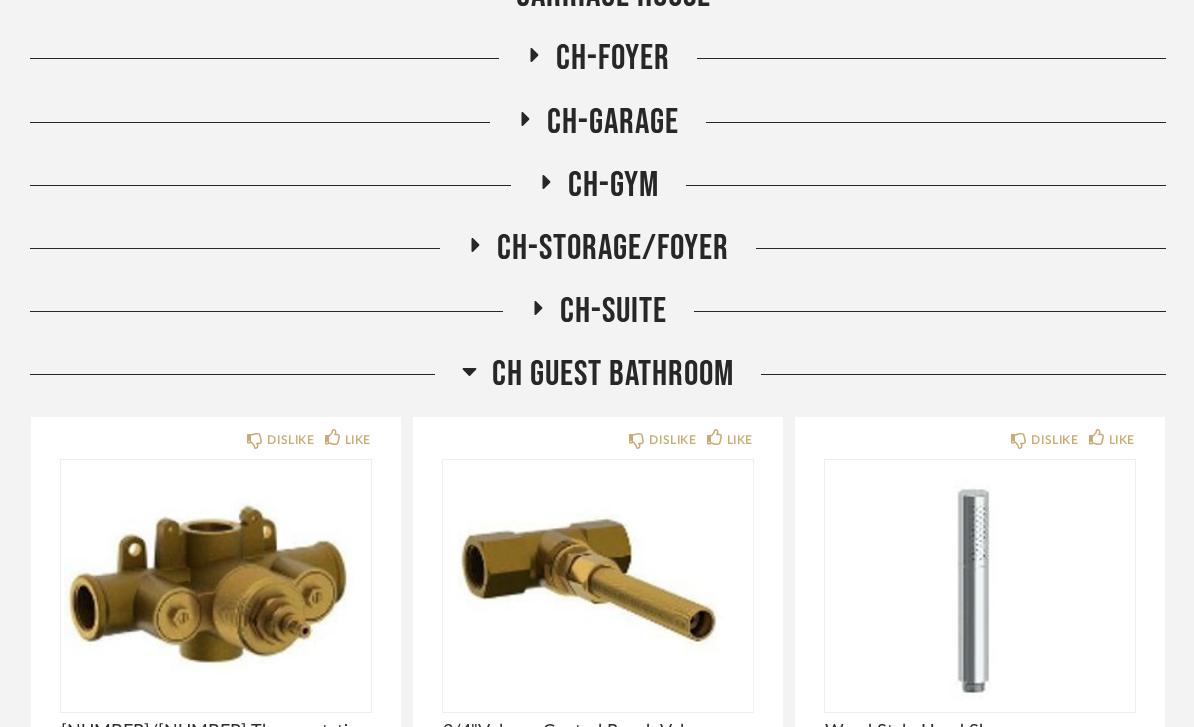 click on "CH Guest Bathroom" at bounding box center (613, 374) 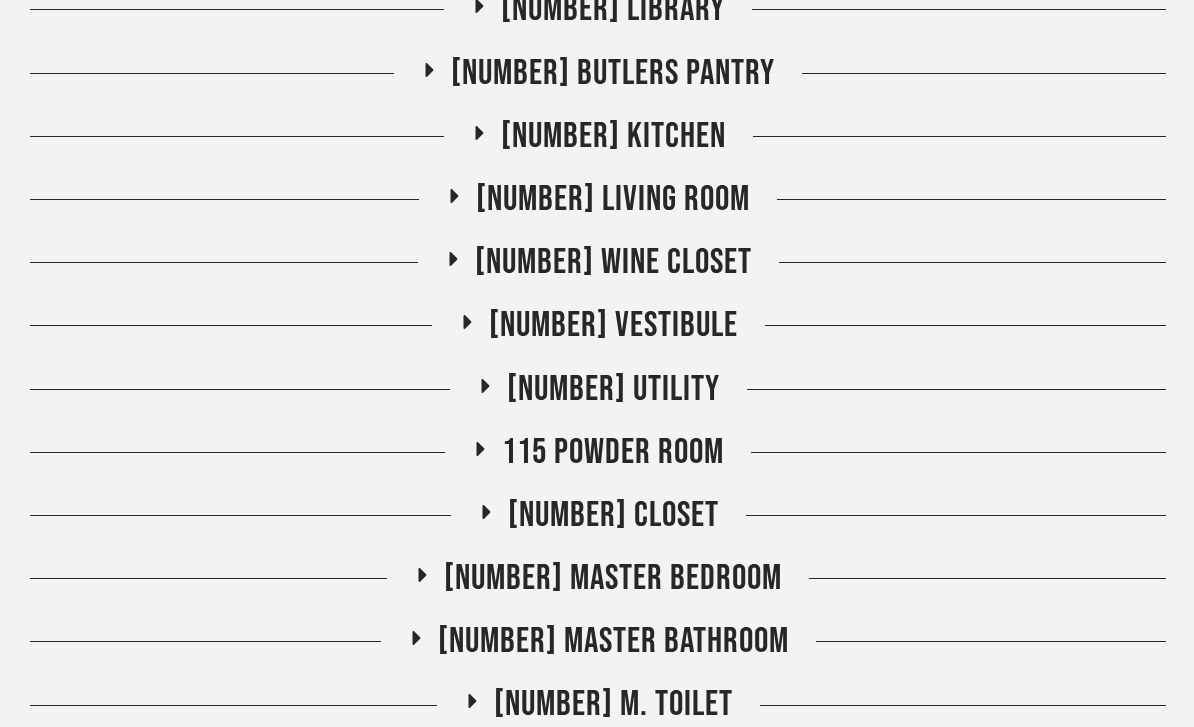 scroll, scrollTop: 335, scrollLeft: 0, axis: vertical 